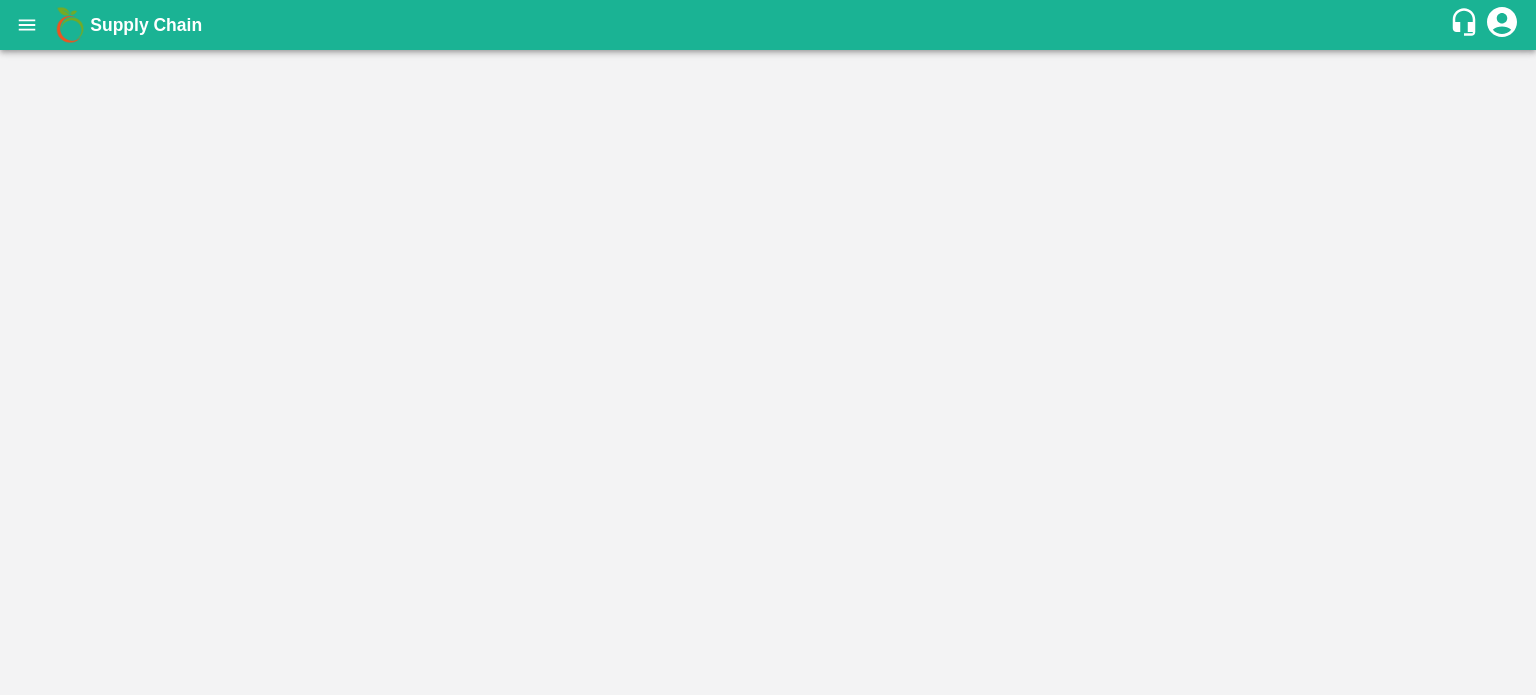 scroll, scrollTop: 0, scrollLeft: 0, axis: both 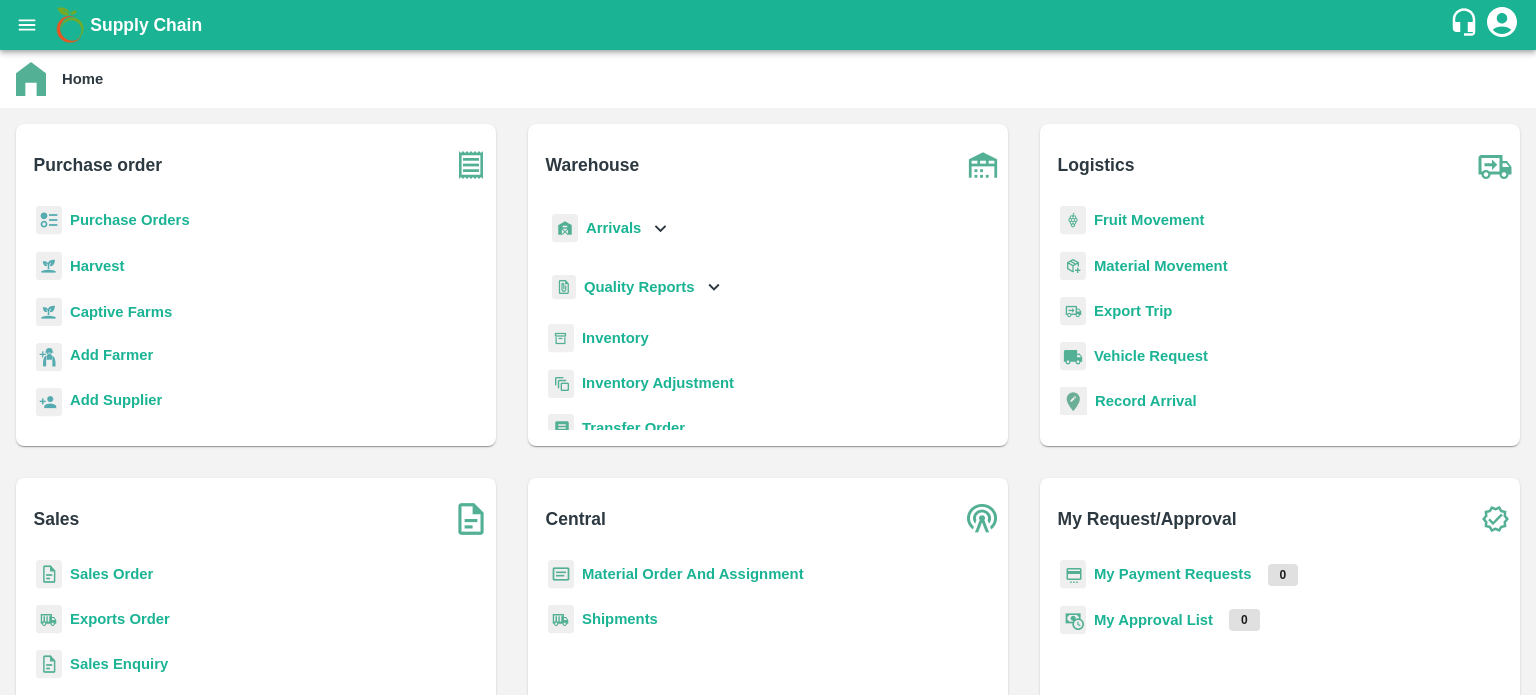 click on "Sales Order" at bounding box center (111, 574) 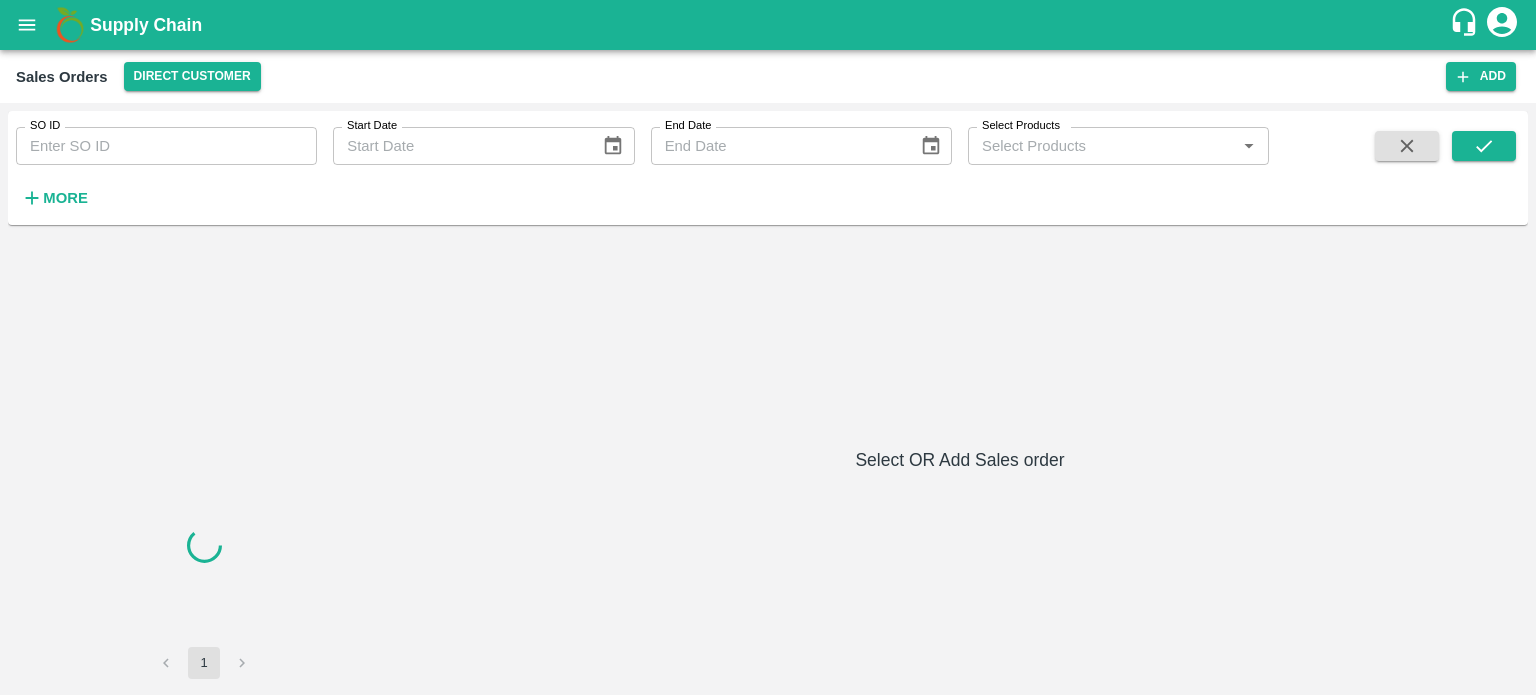 click on "SO ID" at bounding box center (166, 146) 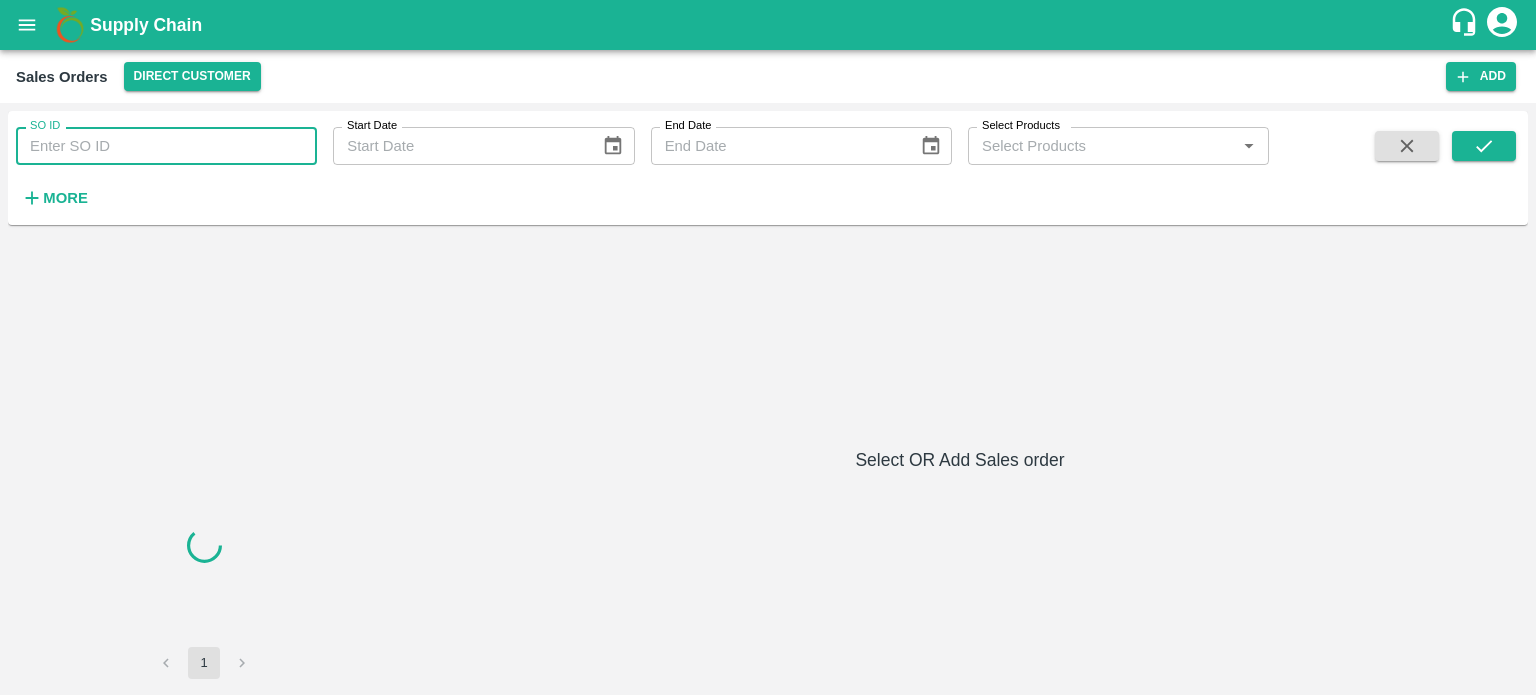 paste on "600564" 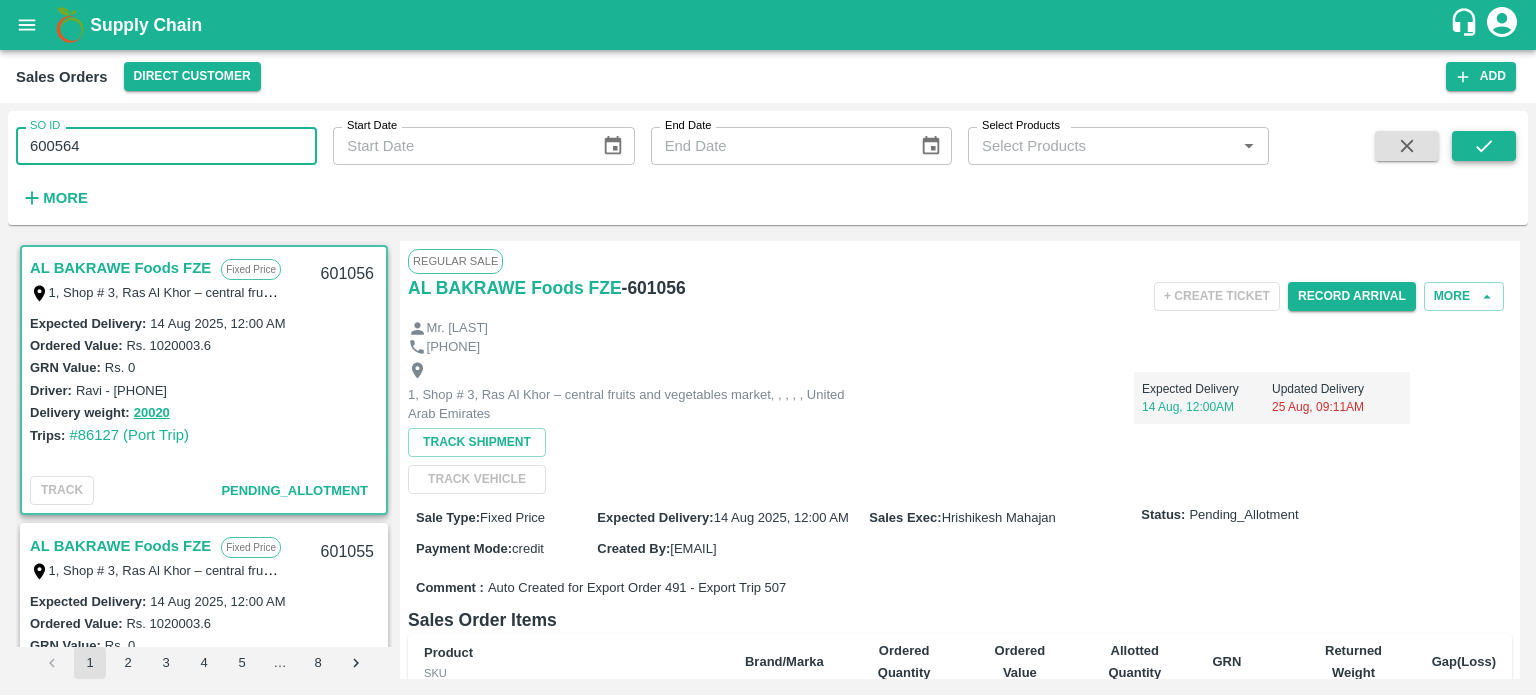 click 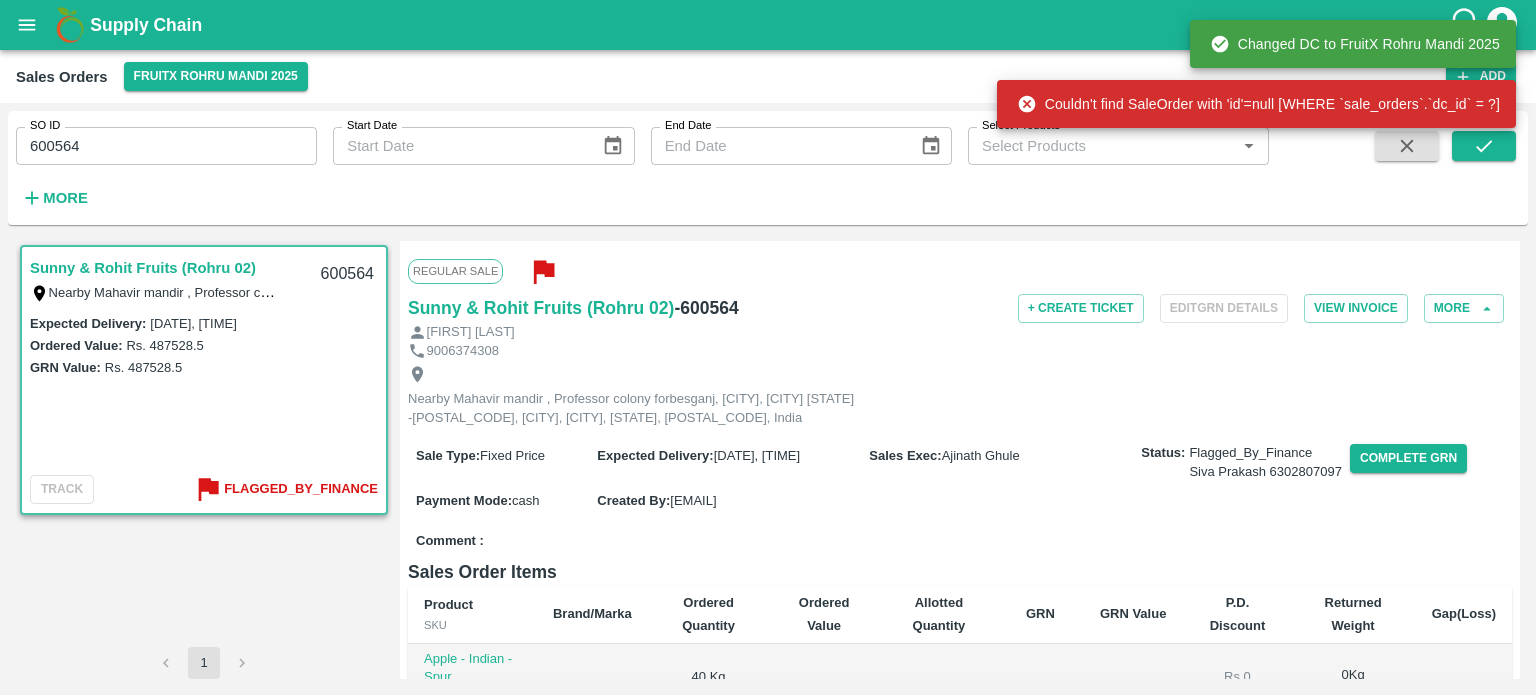 scroll, scrollTop: 536, scrollLeft: 0, axis: vertical 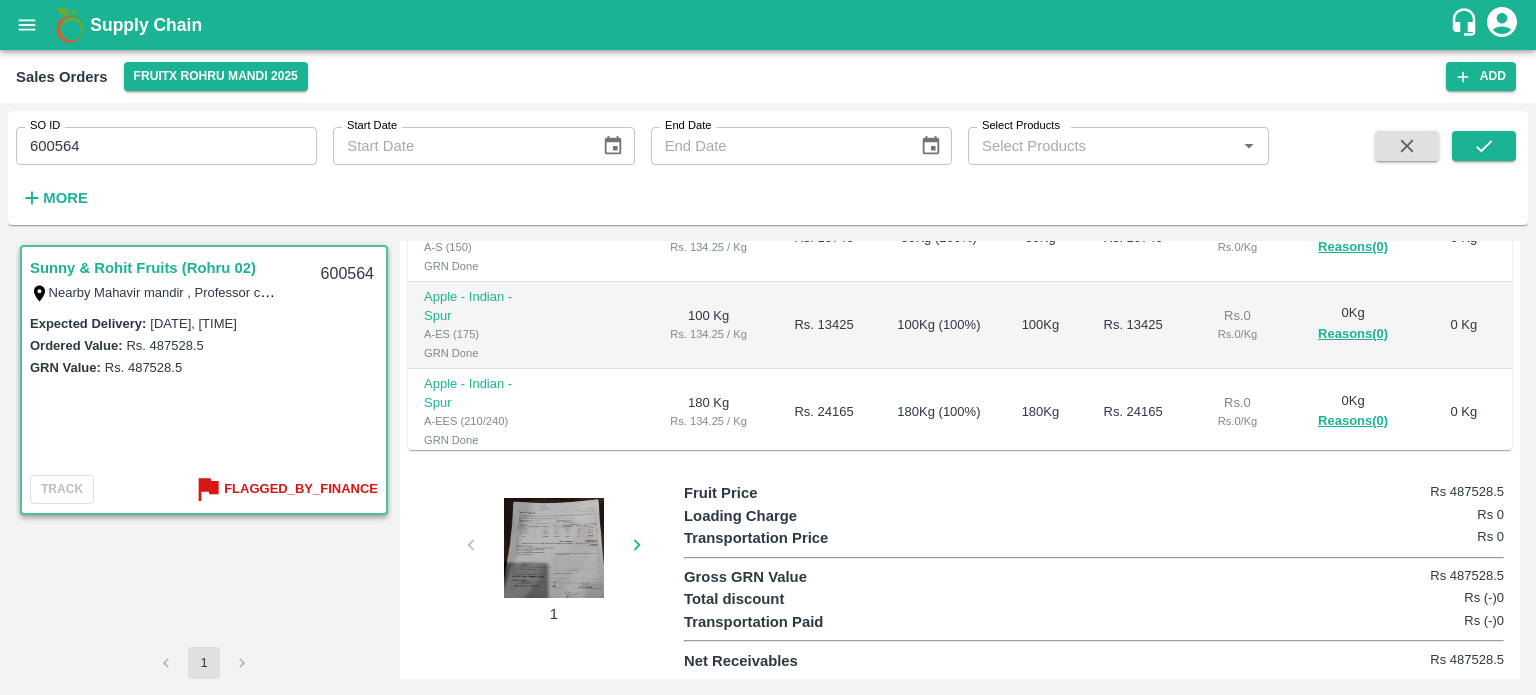 click at bounding box center (554, 548) 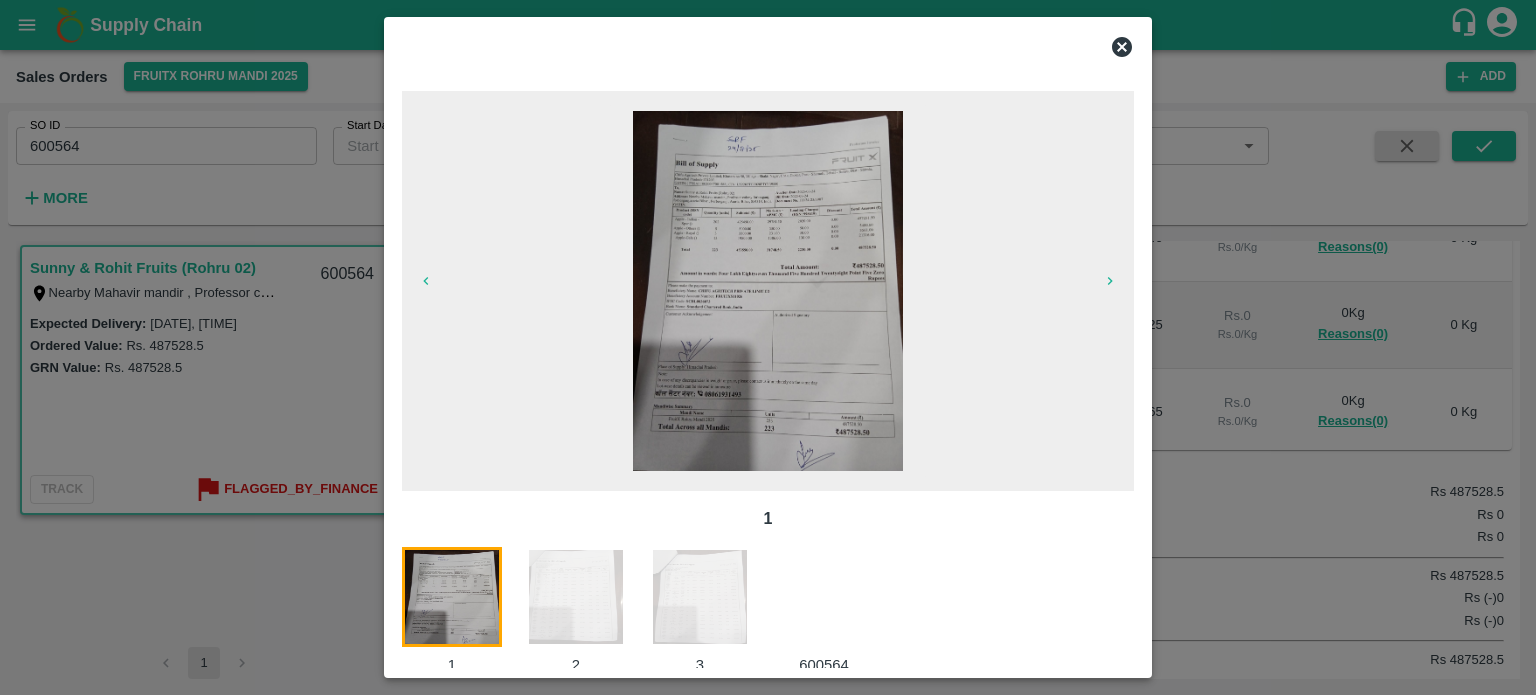 click at bounding box center [836, 611] 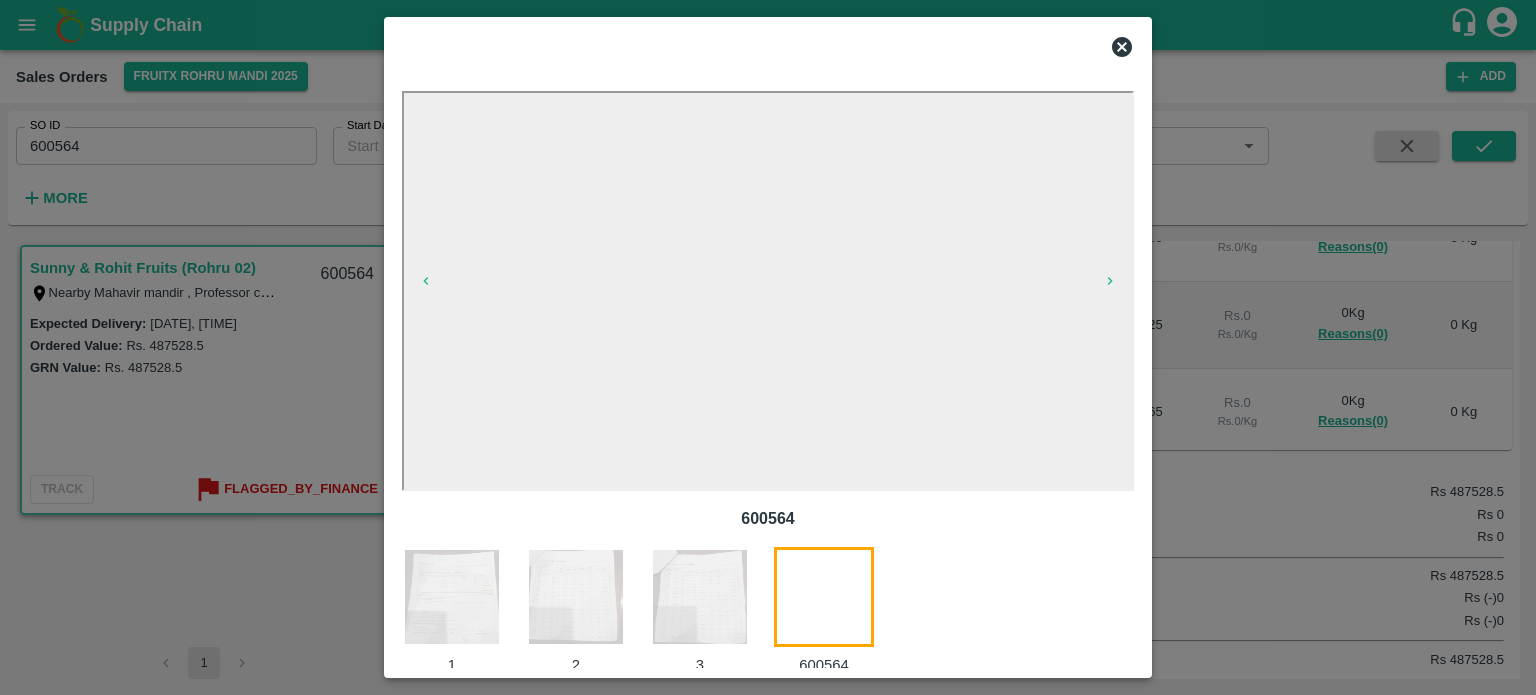 scroll, scrollTop: 32, scrollLeft: 0, axis: vertical 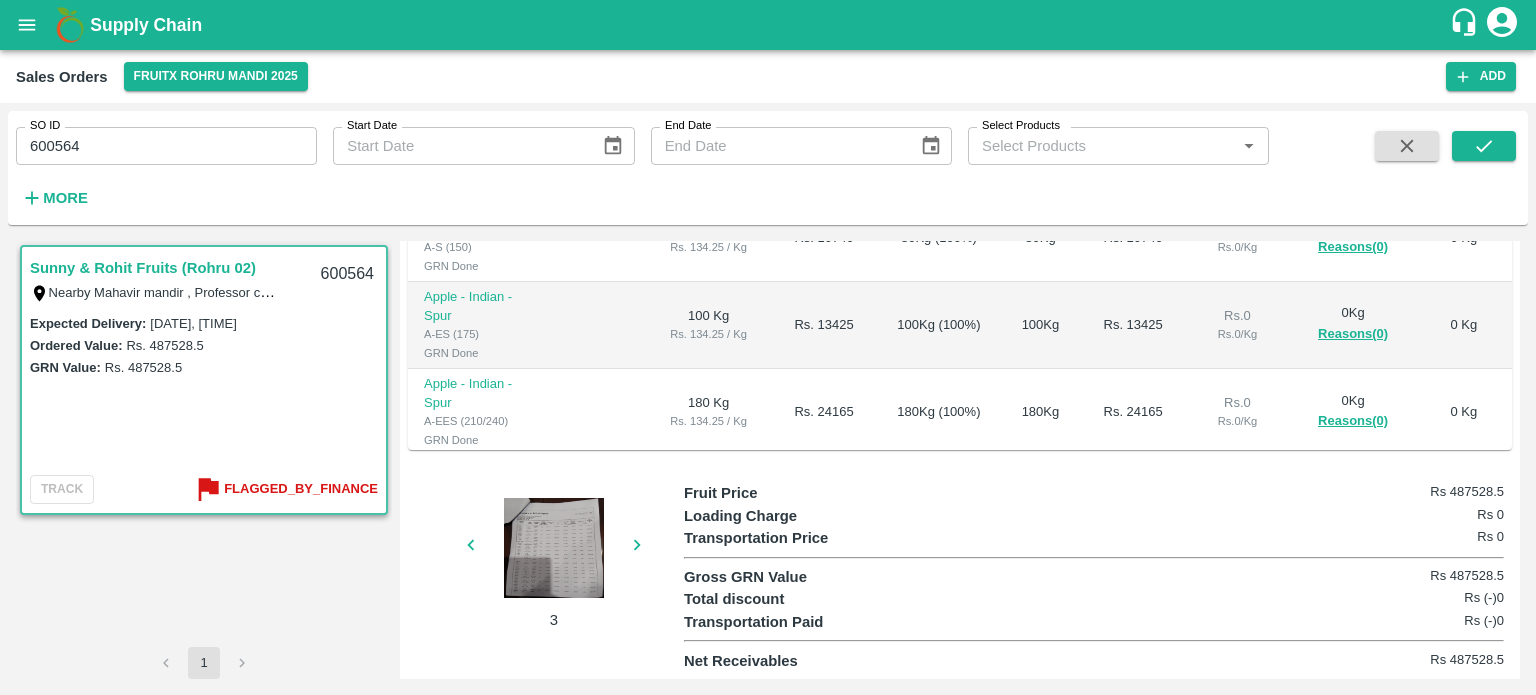 click at bounding box center (554, 548) 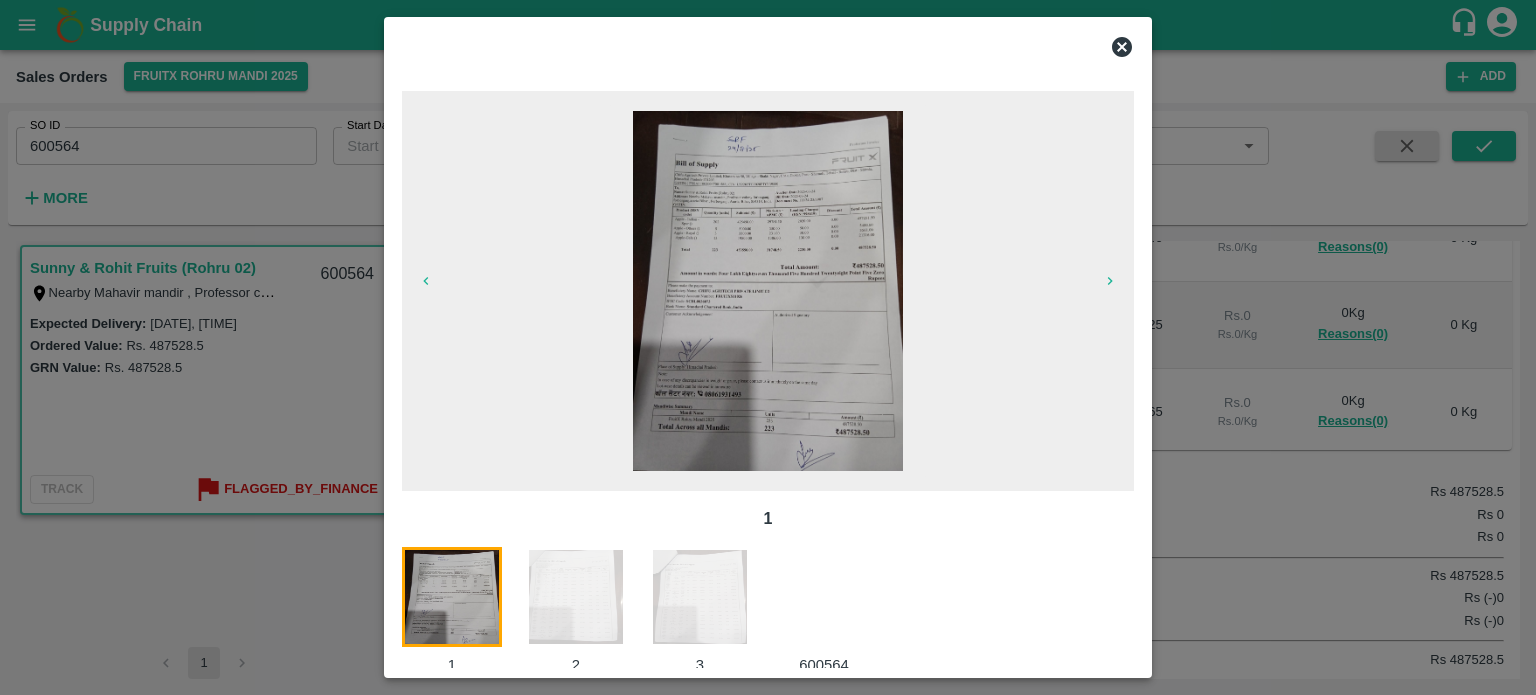 click at bounding box center [836, 611] 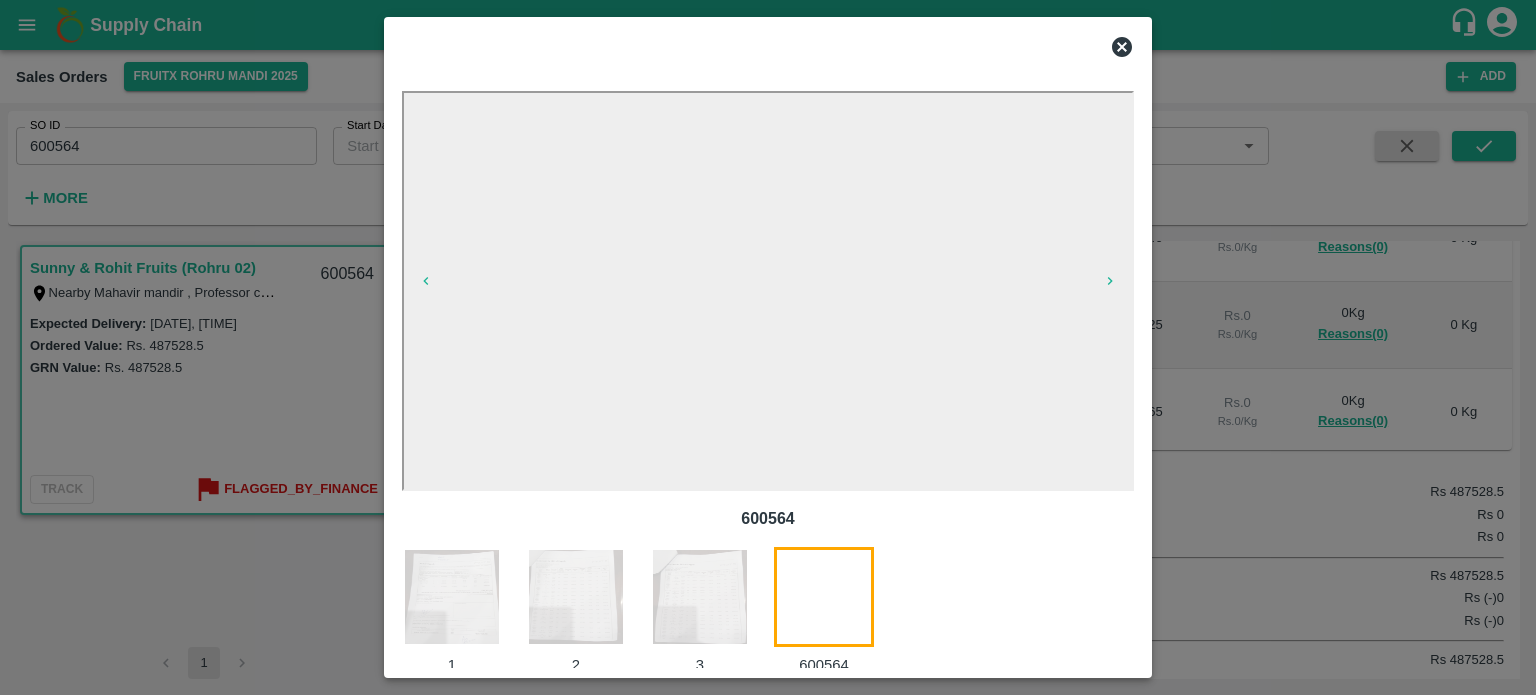 scroll, scrollTop: 32, scrollLeft: 0, axis: vertical 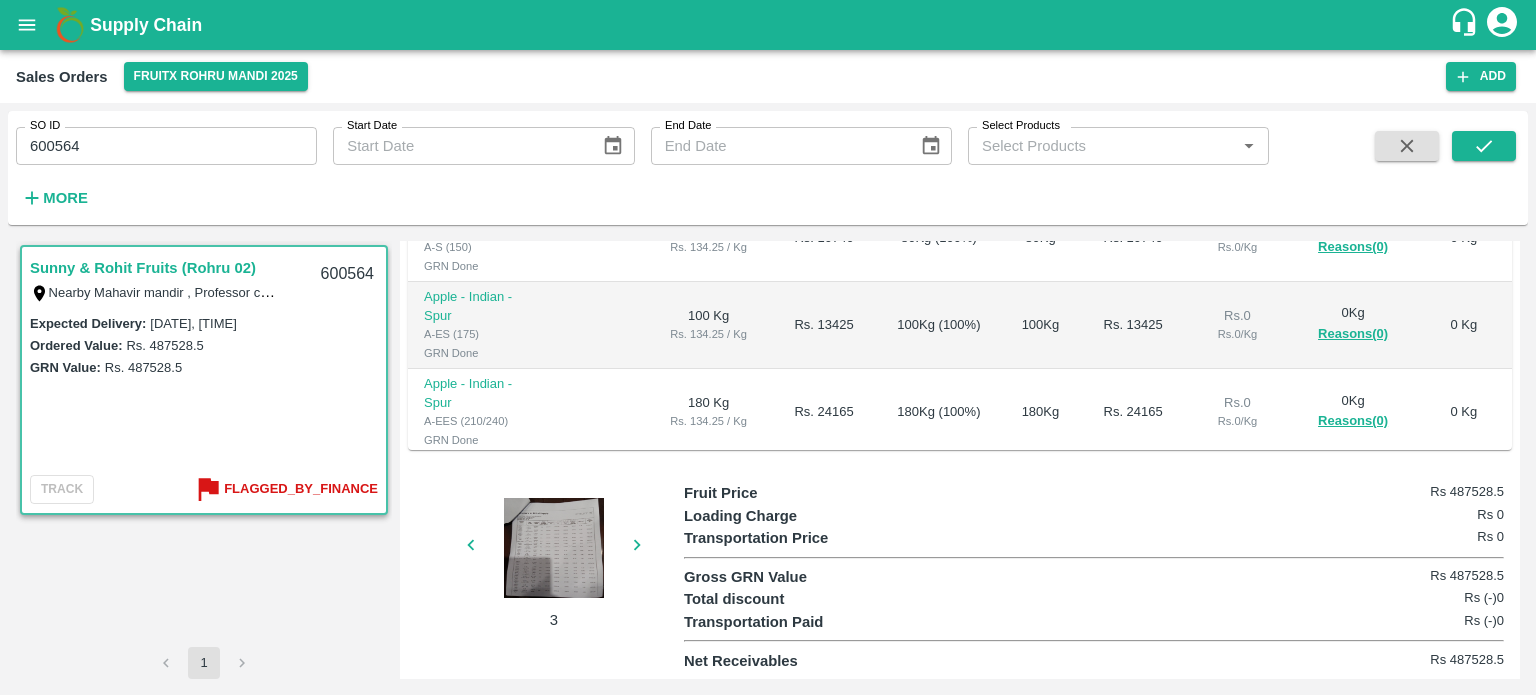 click on "600564" at bounding box center [166, 146] 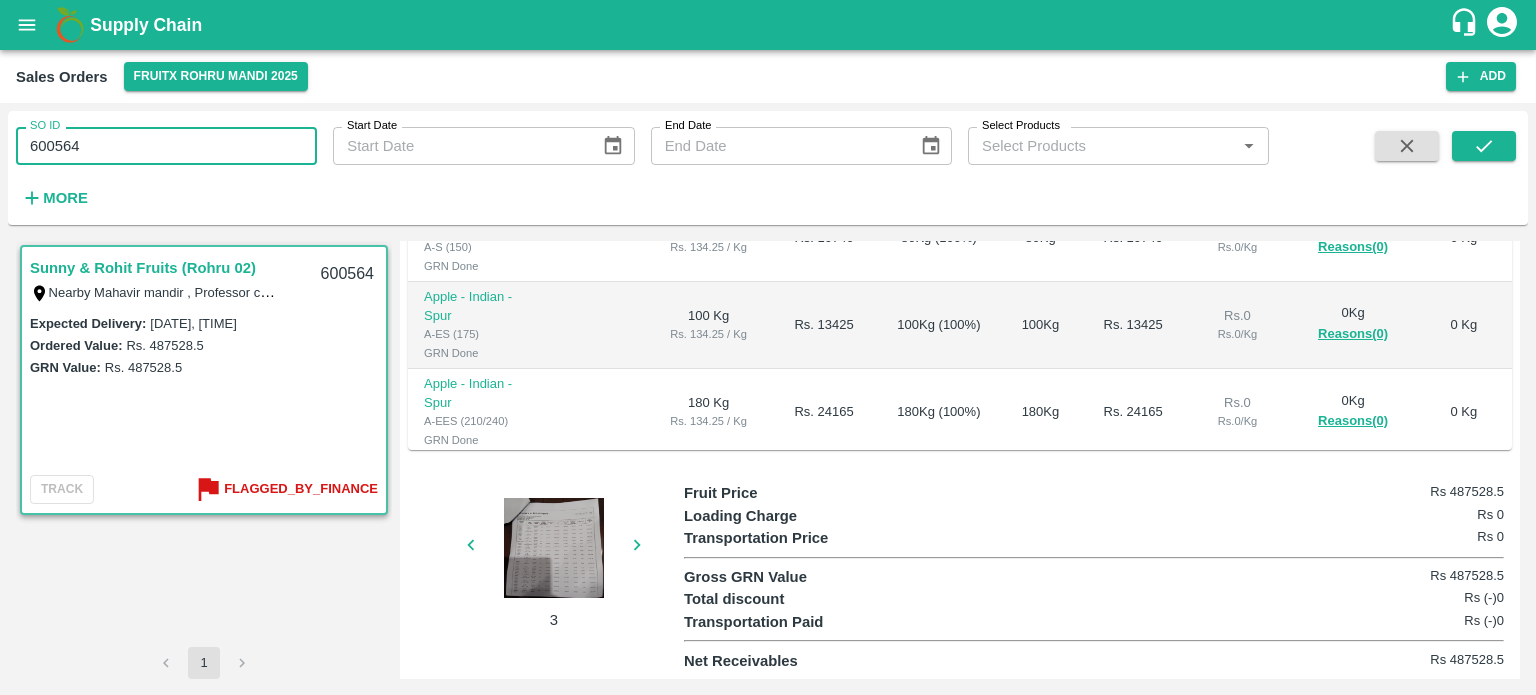 click on "600564" at bounding box center (166, 146) 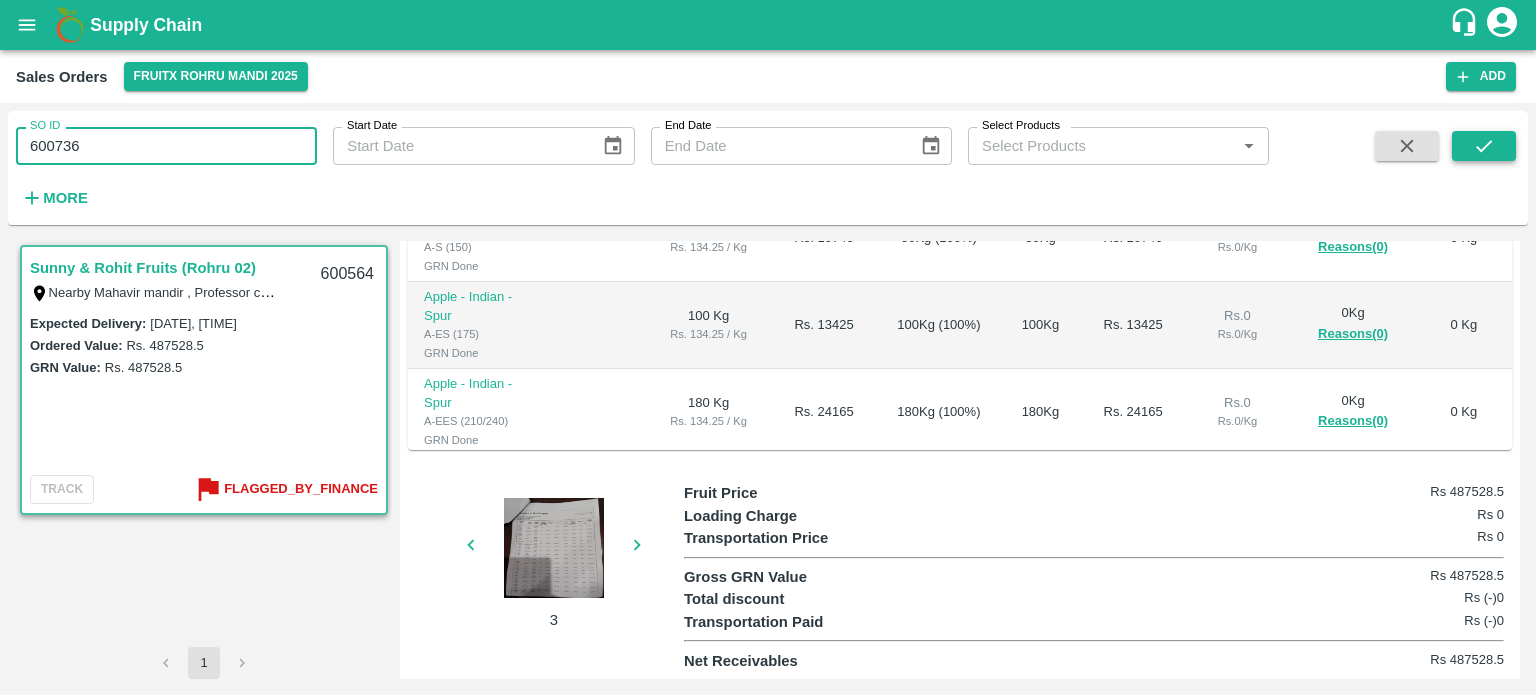 click at bounding box center (1484, 146) 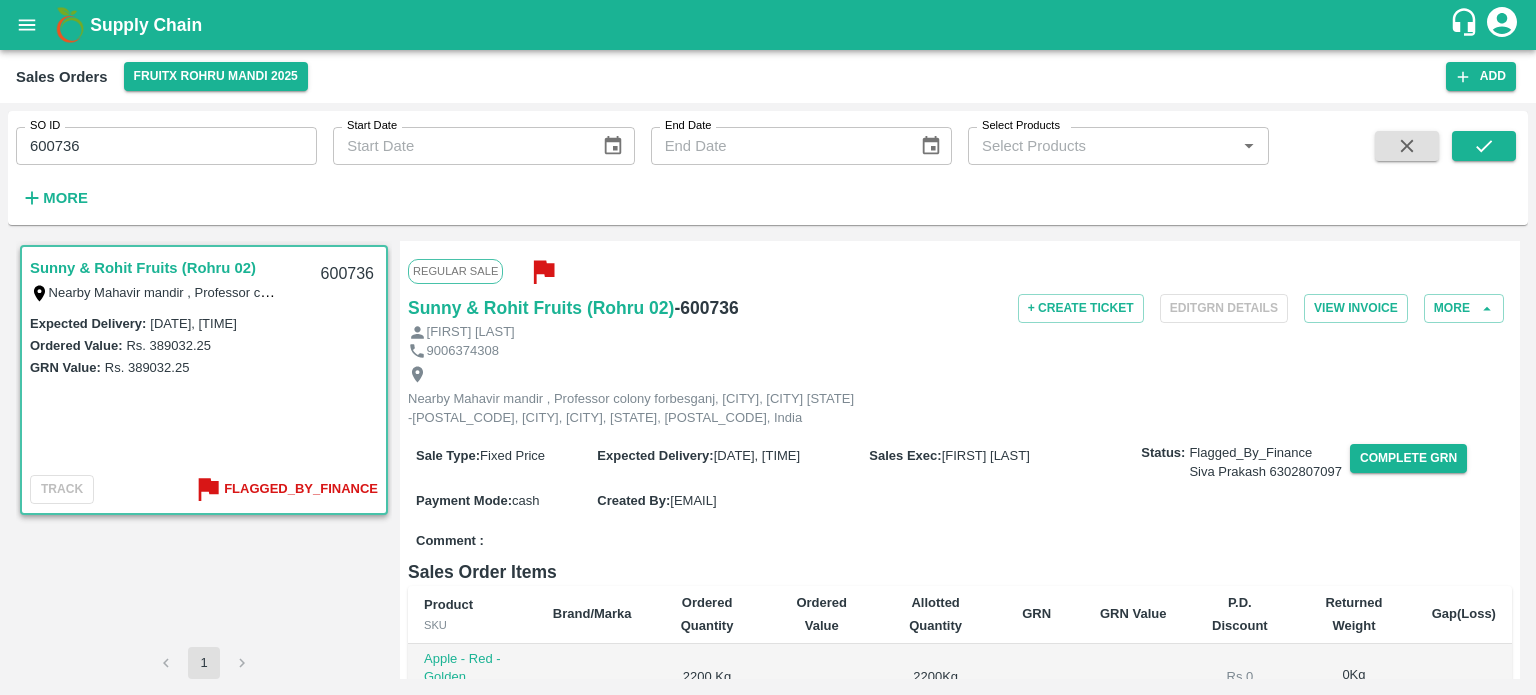 scroll, scrollTop: 536, scrollLeft: 0, axis: vertical 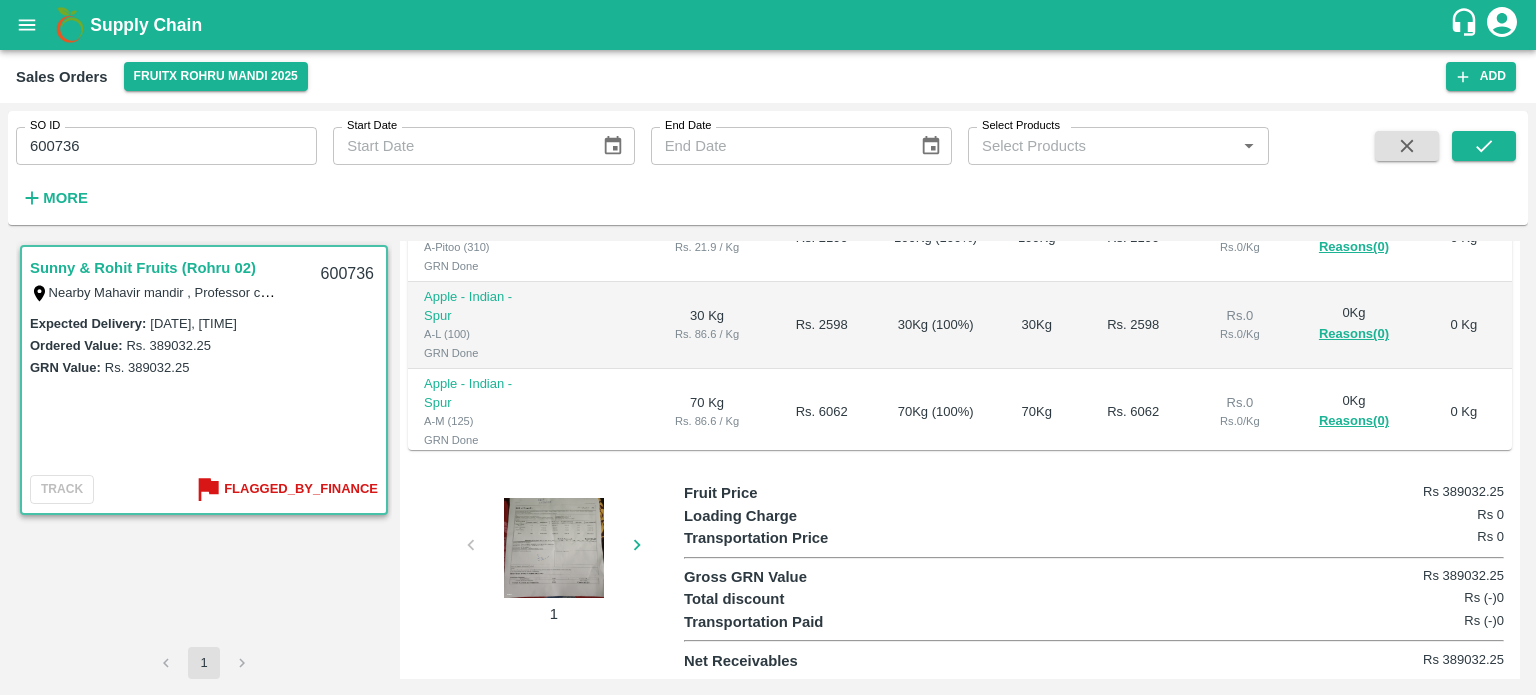 click at bounding box center (554, 548) 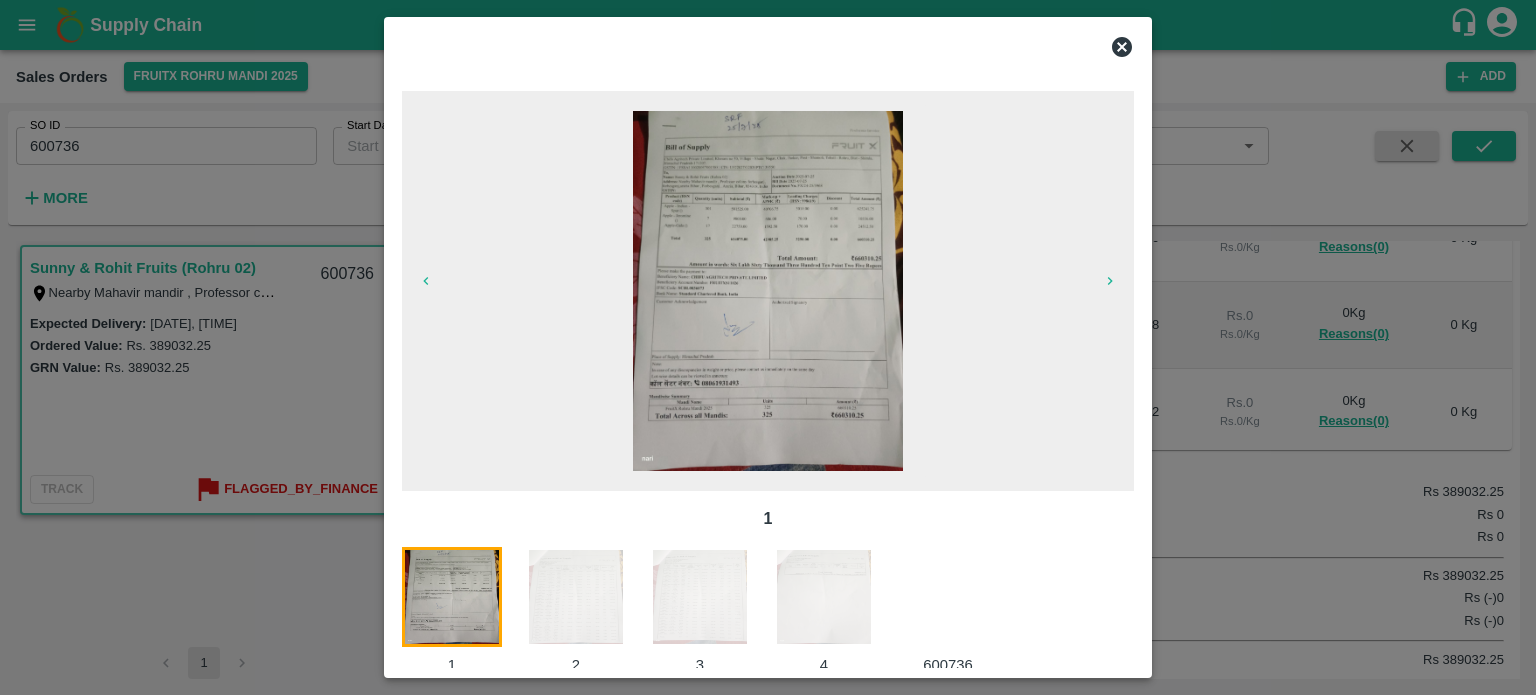 click at bounding box center [960, 611] 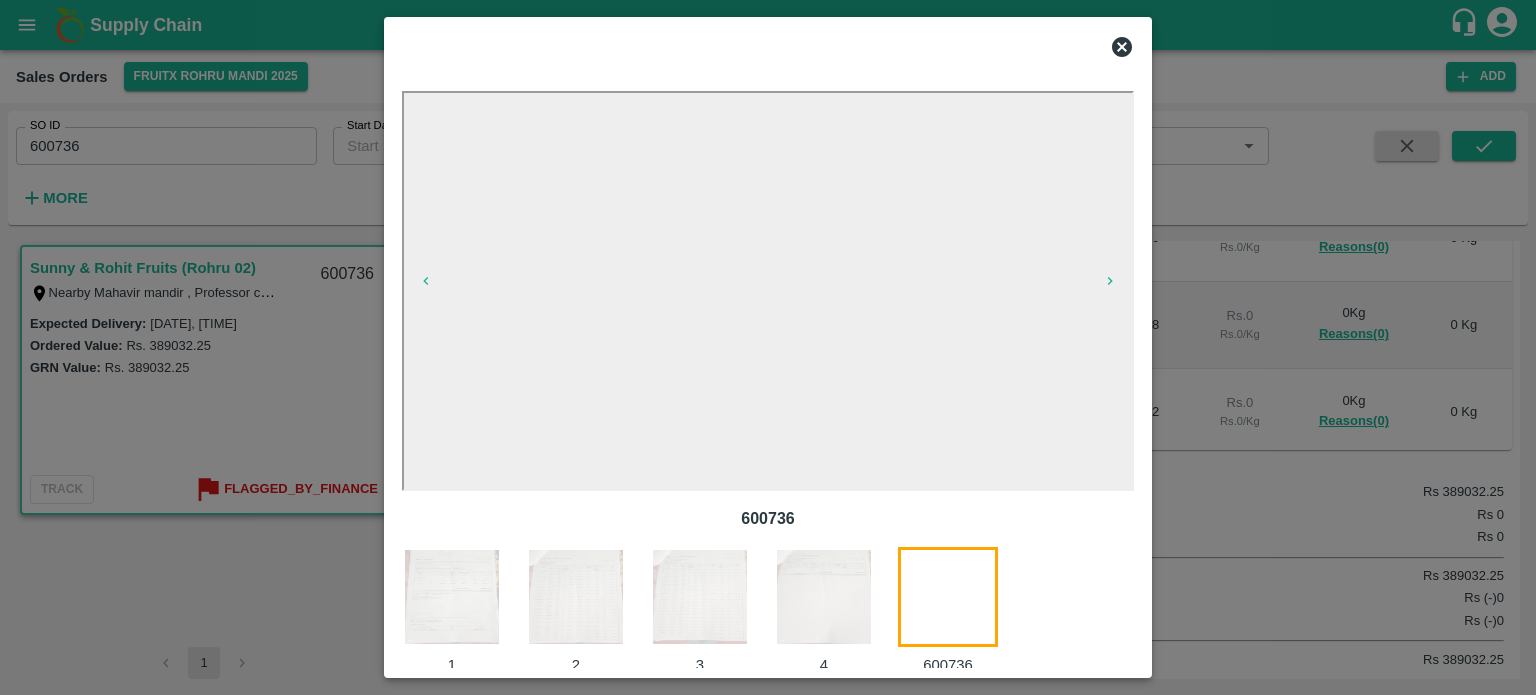 scroll, scrollTop: 32, scrollLeft: 0, axis: vertical 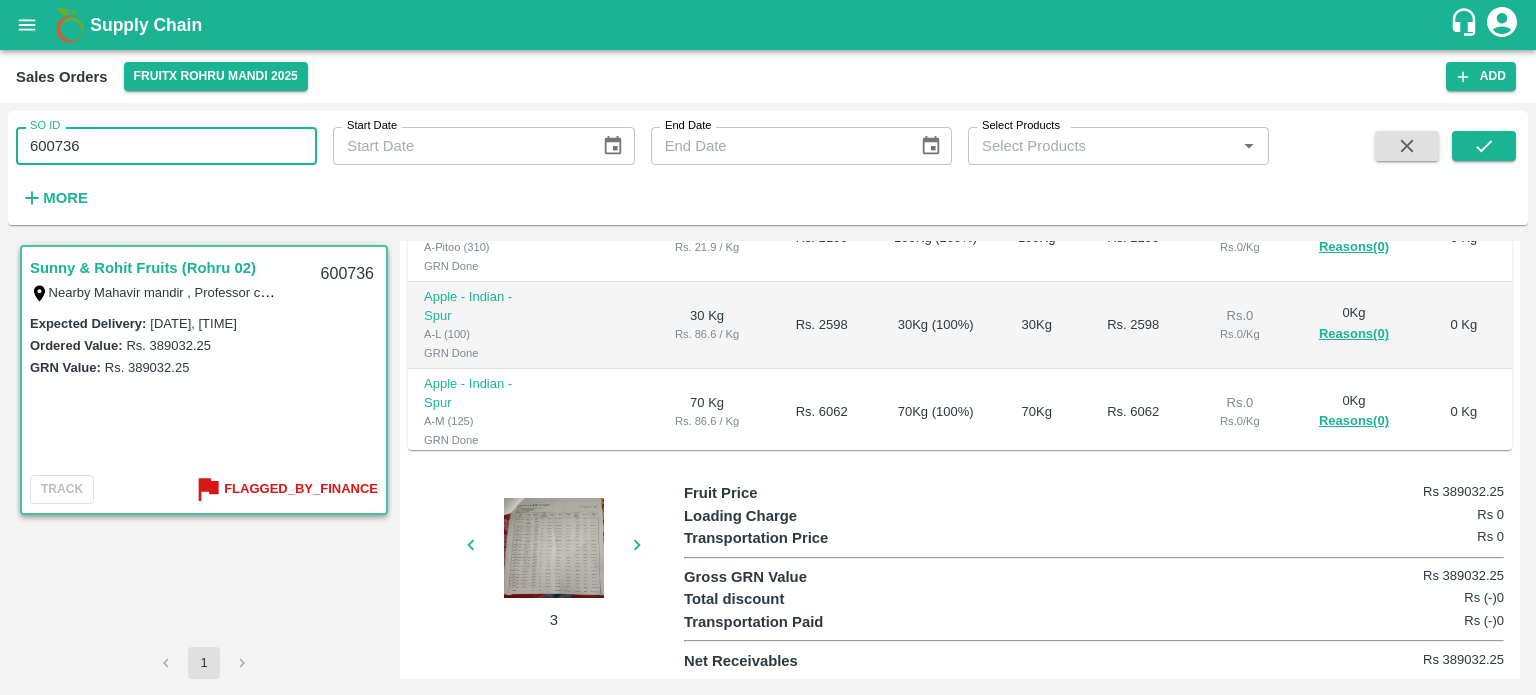 click on "600736" at bounding box center (166, 146) 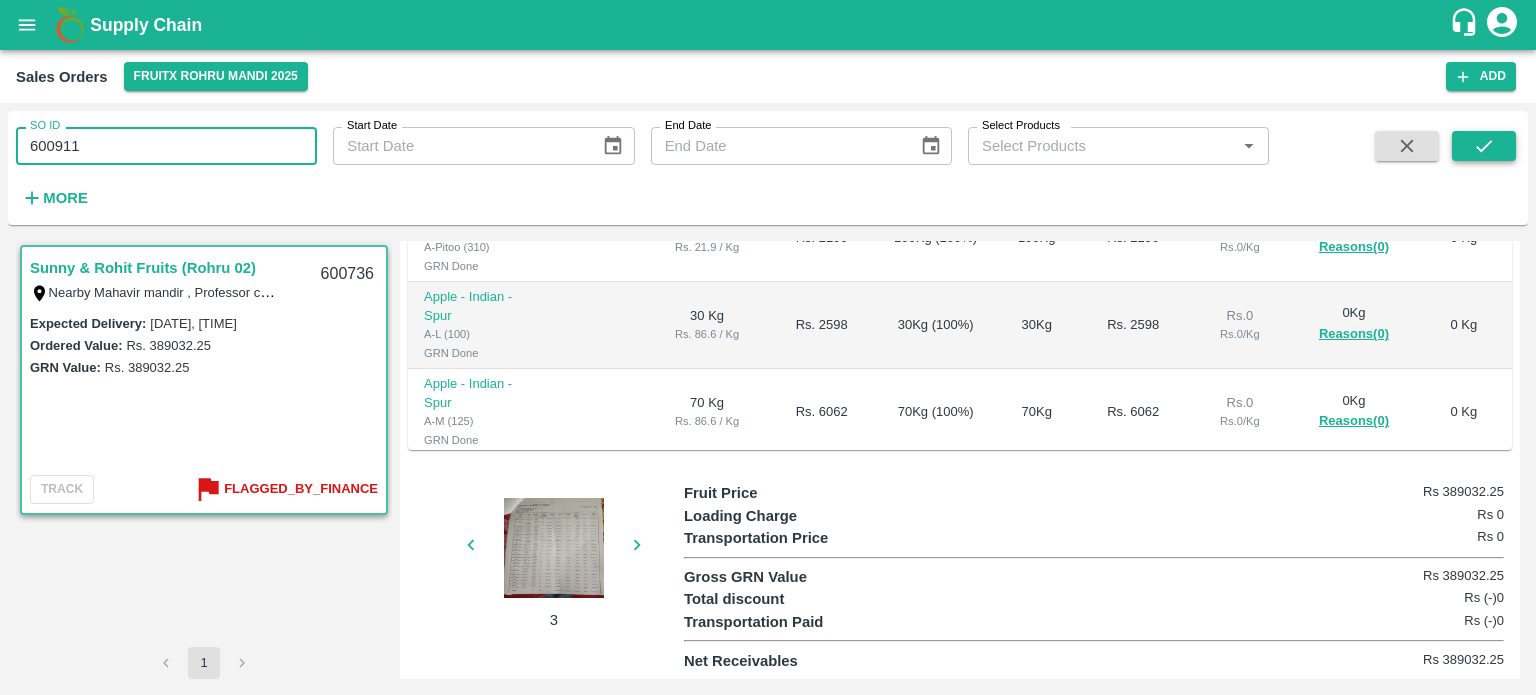 click at bounding box center [1484, 146] 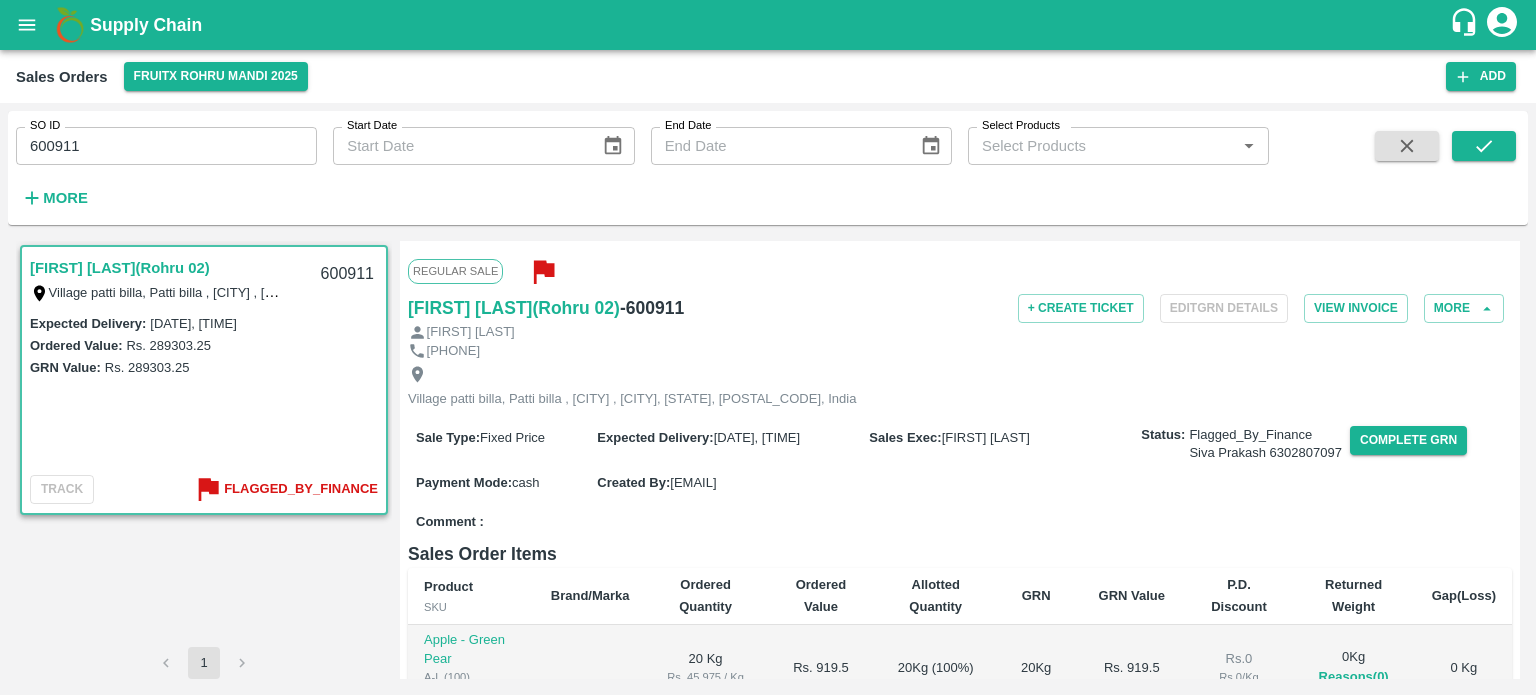 scroll, scrollTop: 516, scrollLeft: 0, axis: vertical 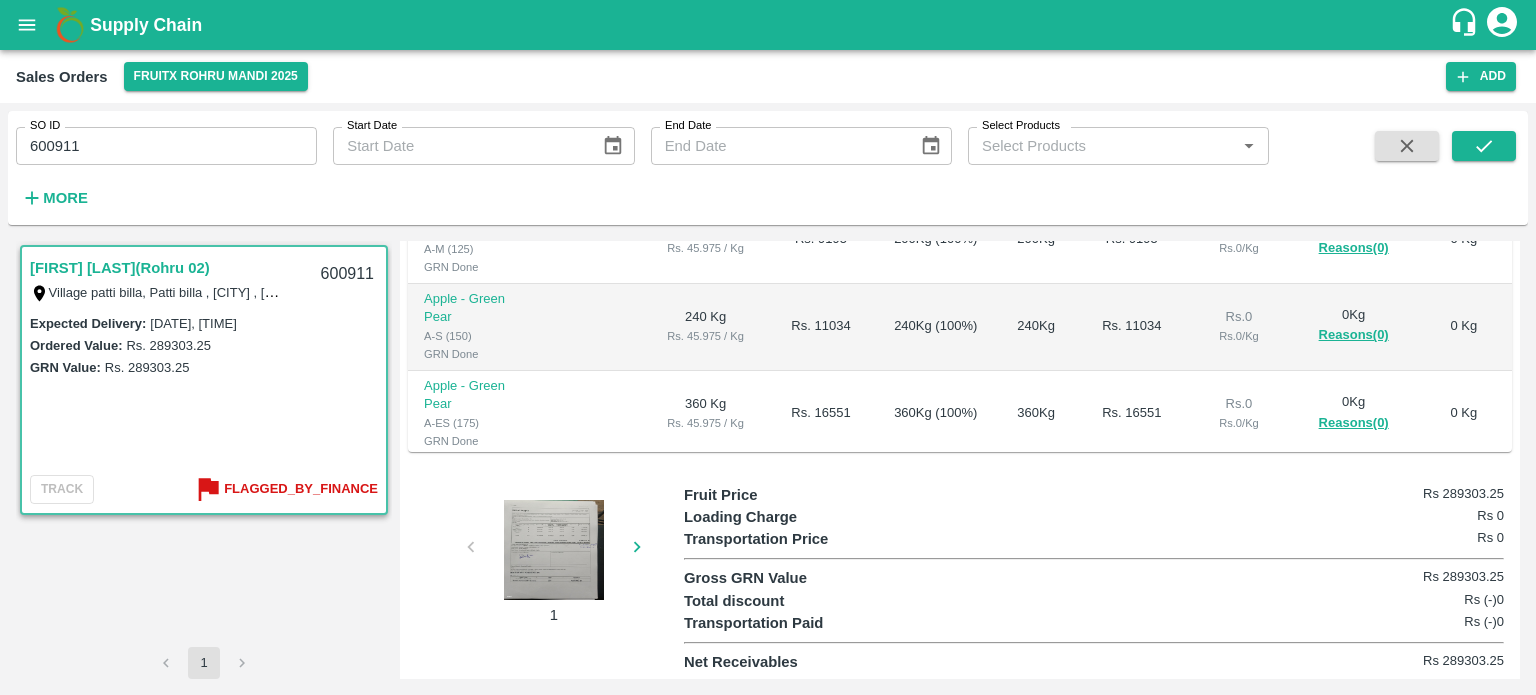 click at bounding box center [554, 550] 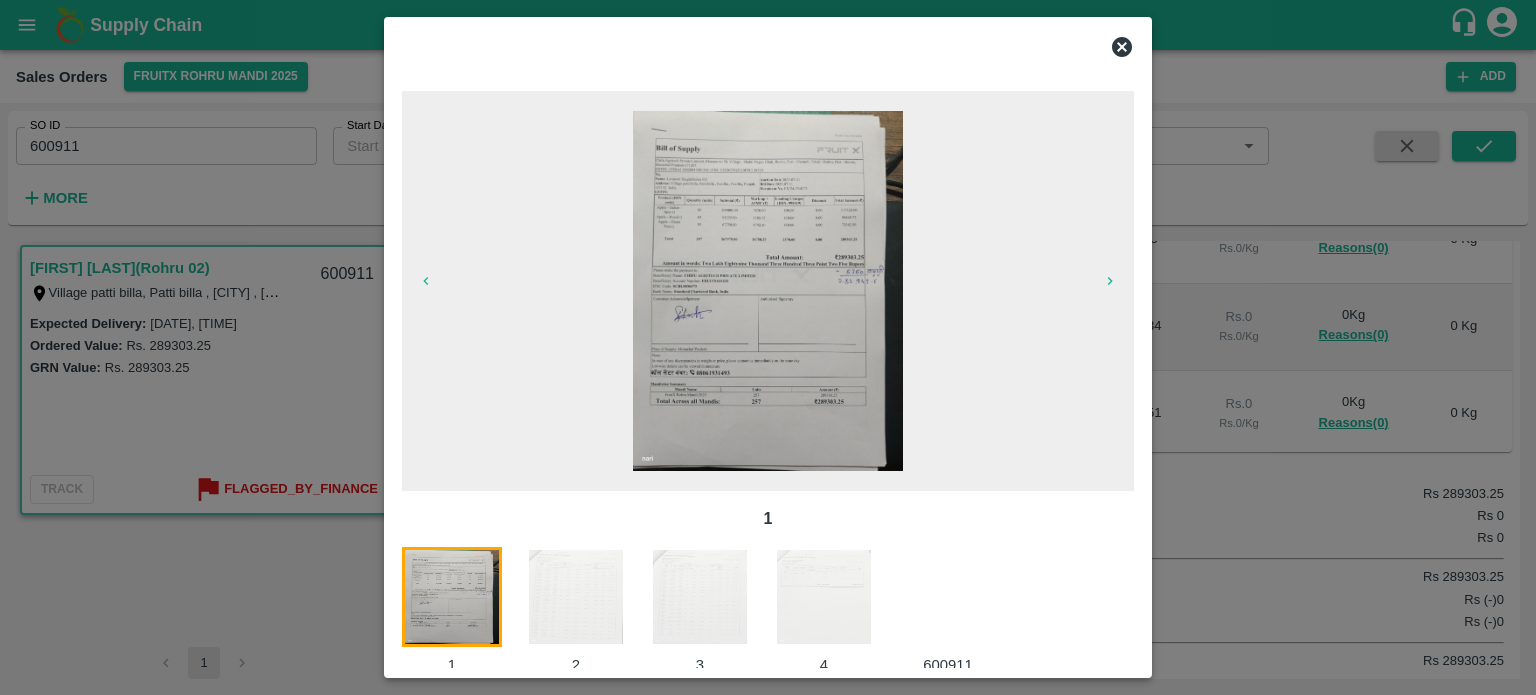 click at bounding box center (960, 611) 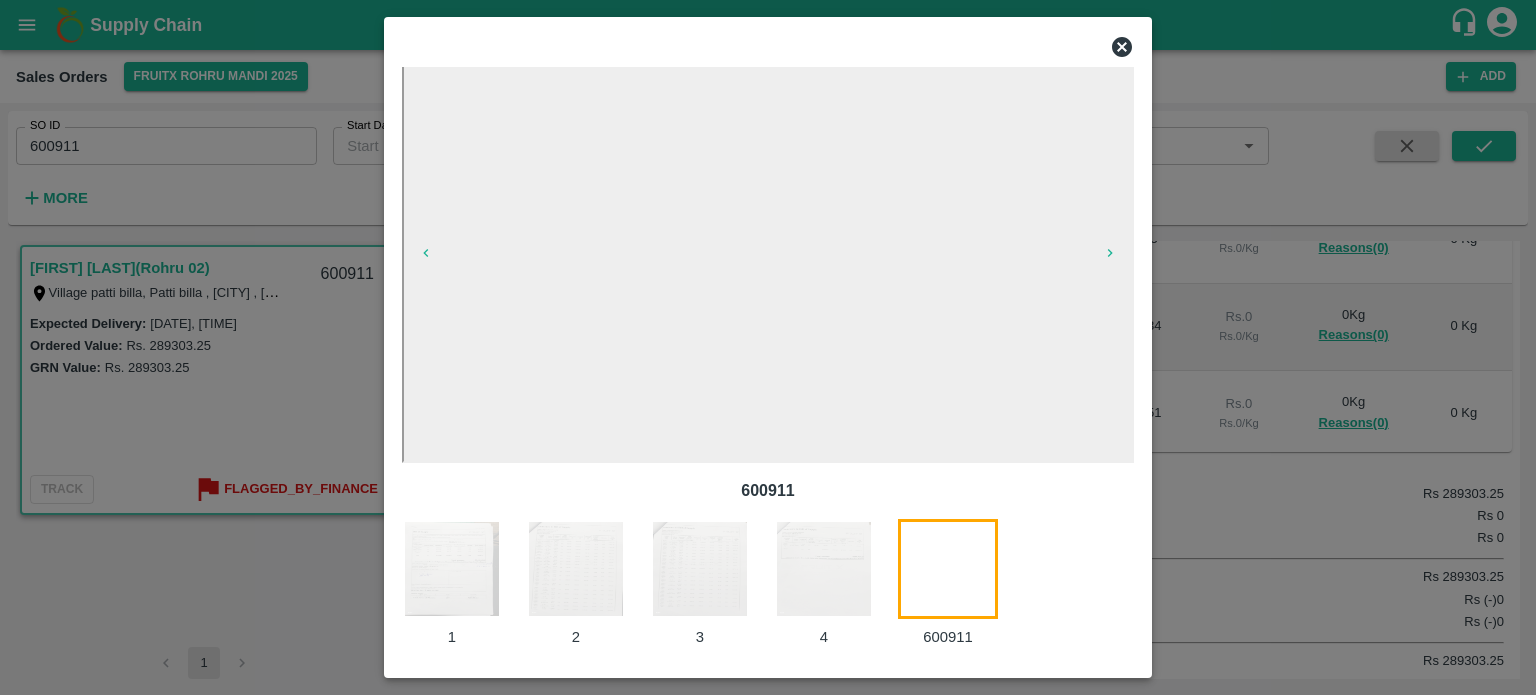 scroll, scrollTop: 32, scrollLeft: 0, axis: vertical 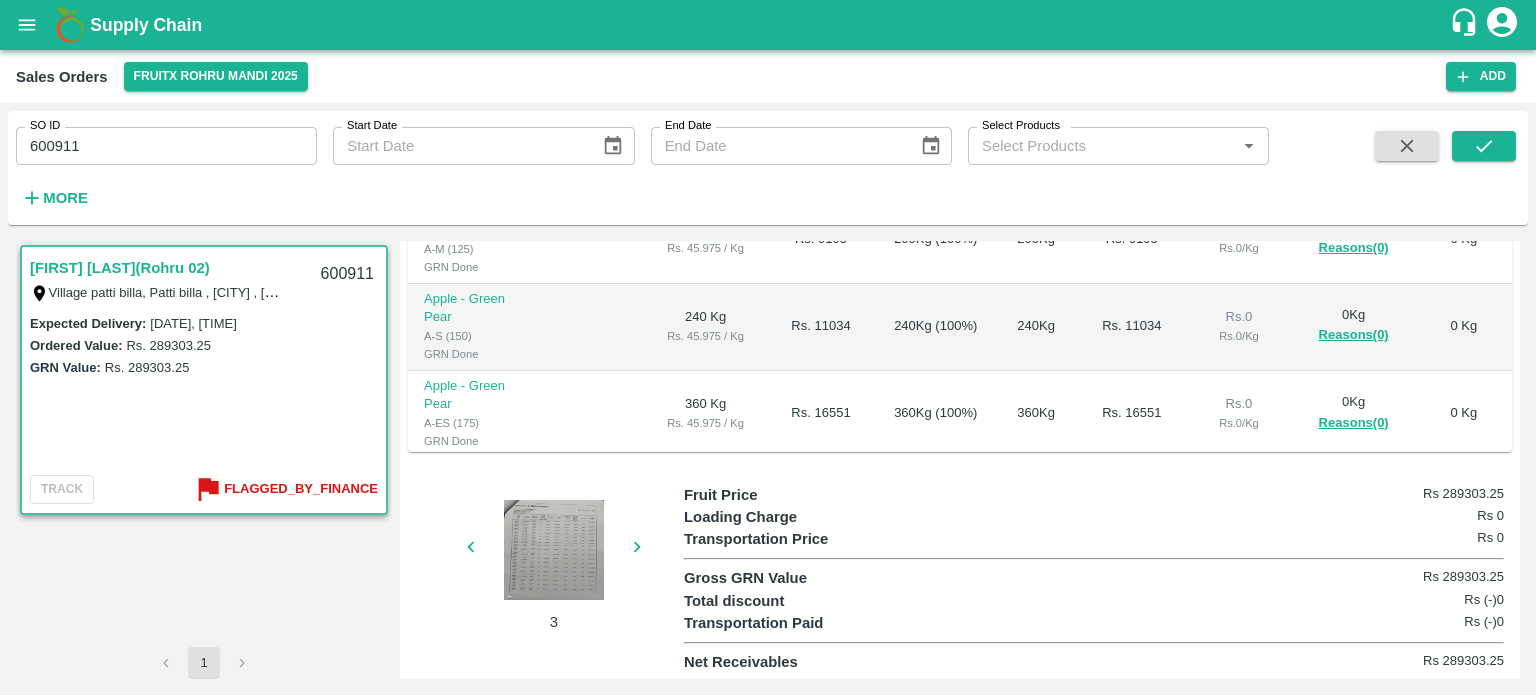 click on "600911" at bounding box center [166, 146] 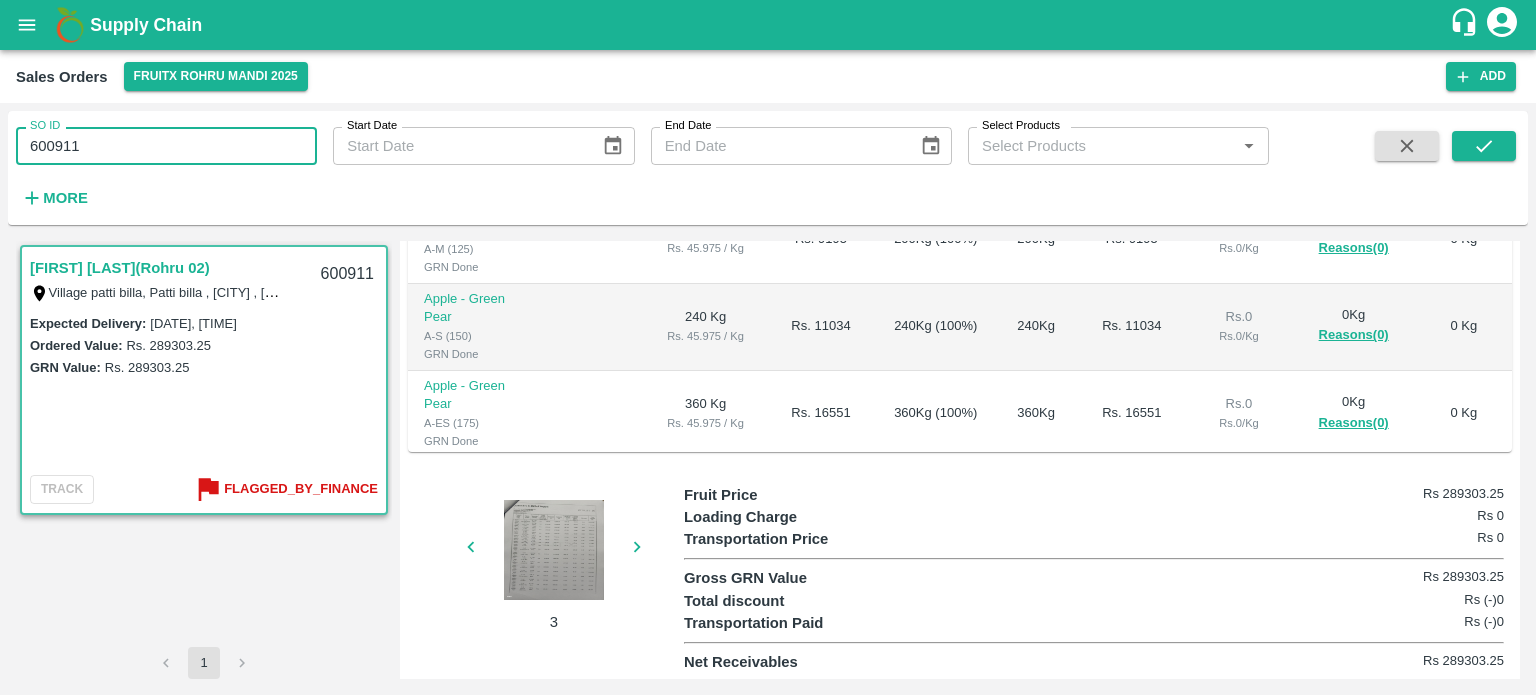 paste 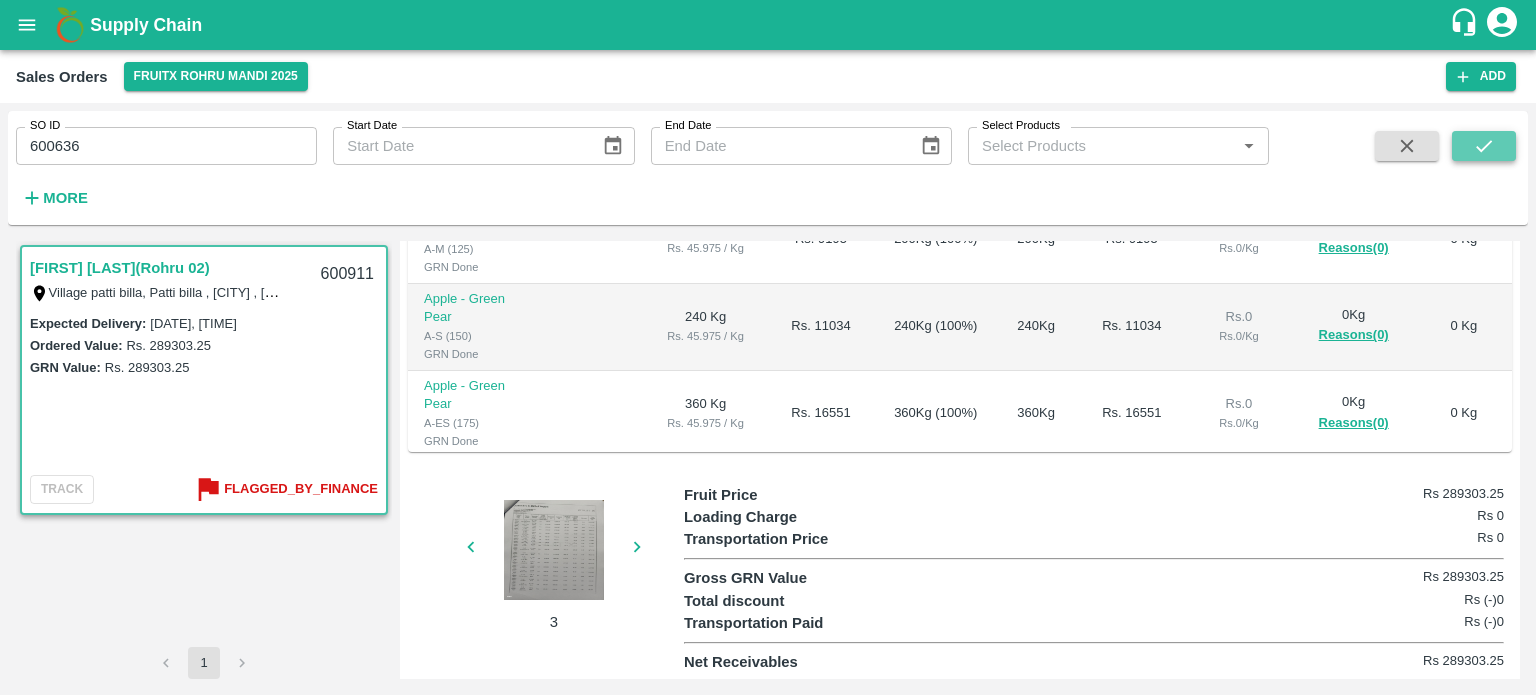 click at bounding box center (1484, 146) 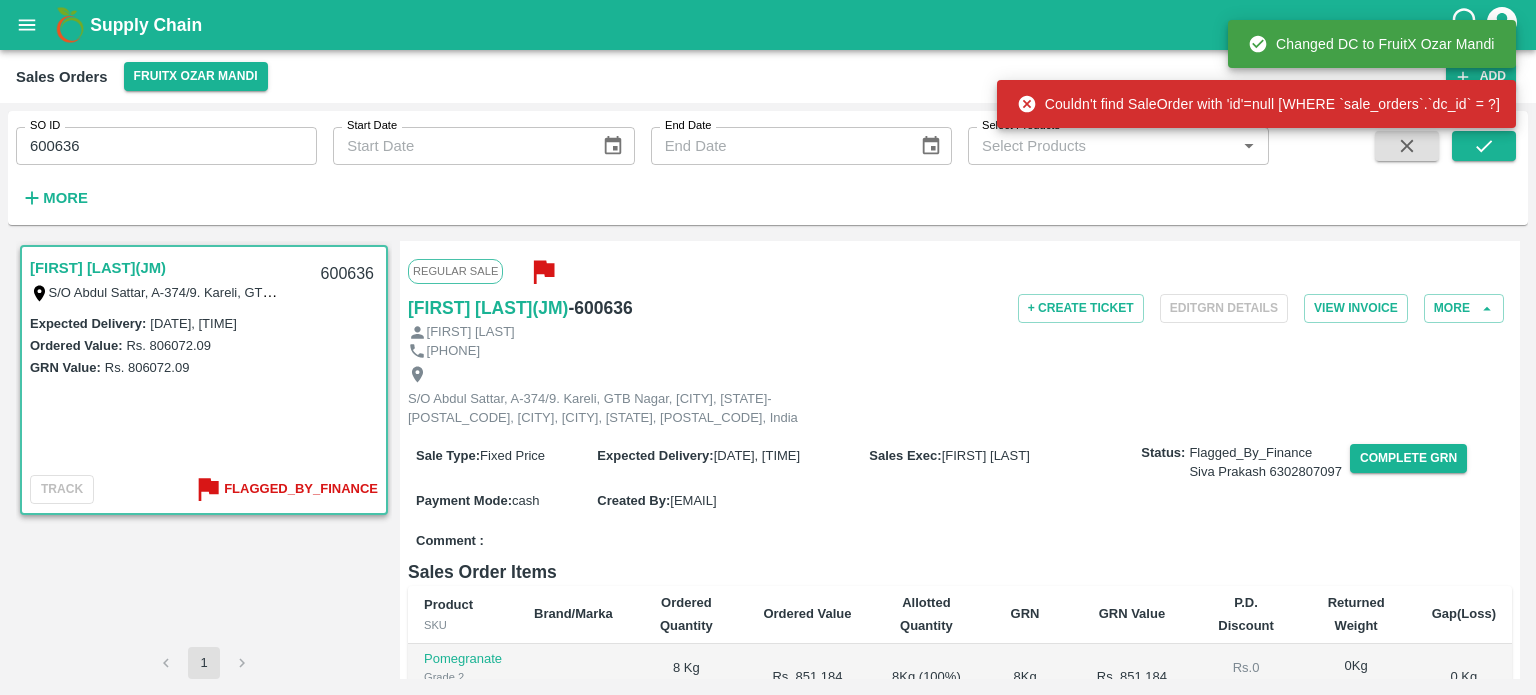 scroll, scrollTop: 536, scrollLeft: 0, axis: vertical 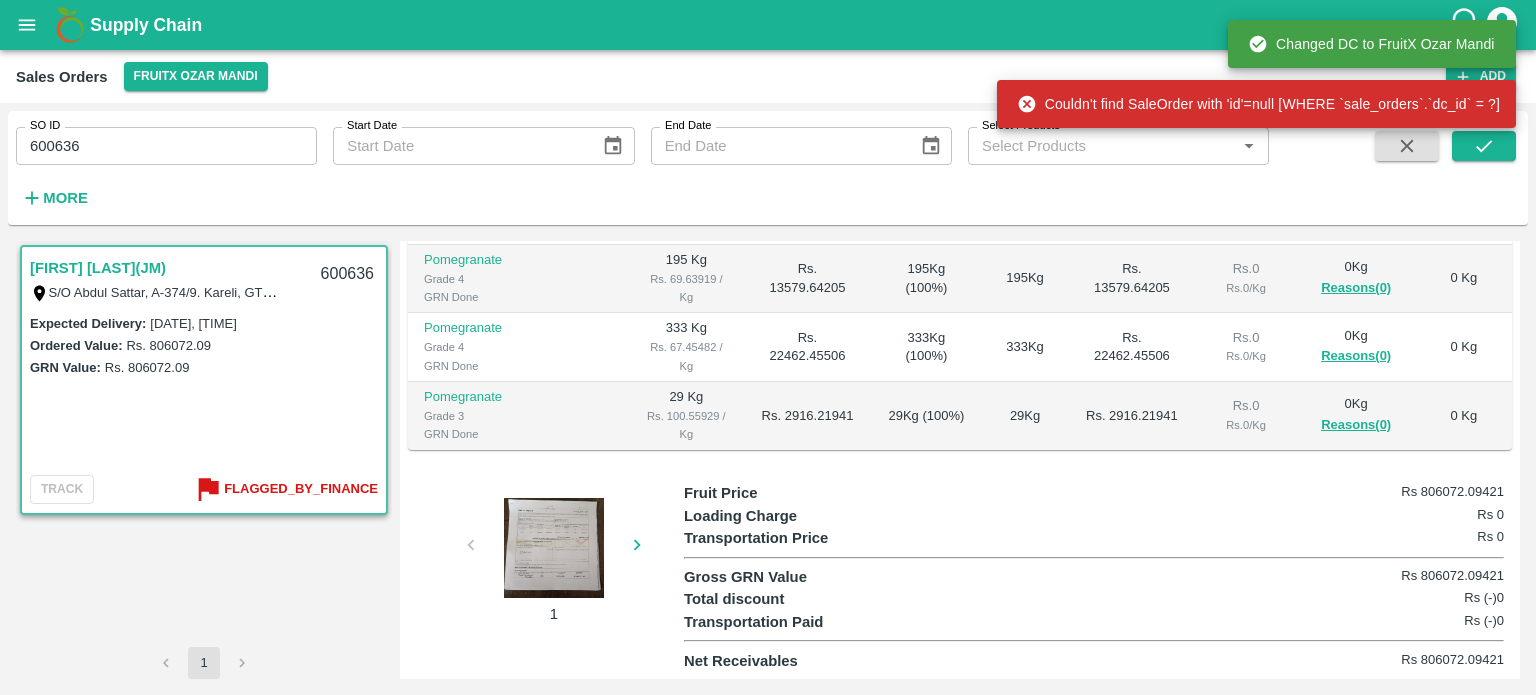 click at bounding box center [554, 548] 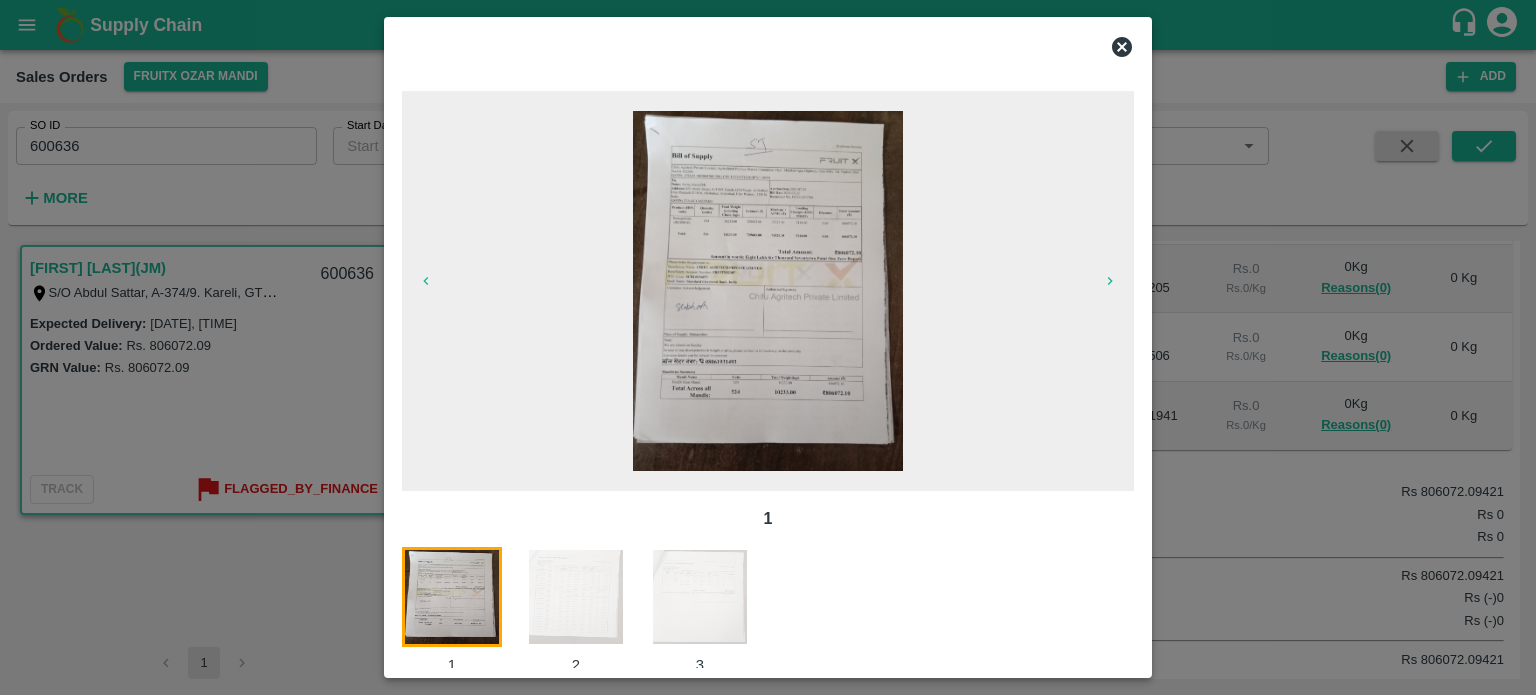 click at bounding box center [700, 597] 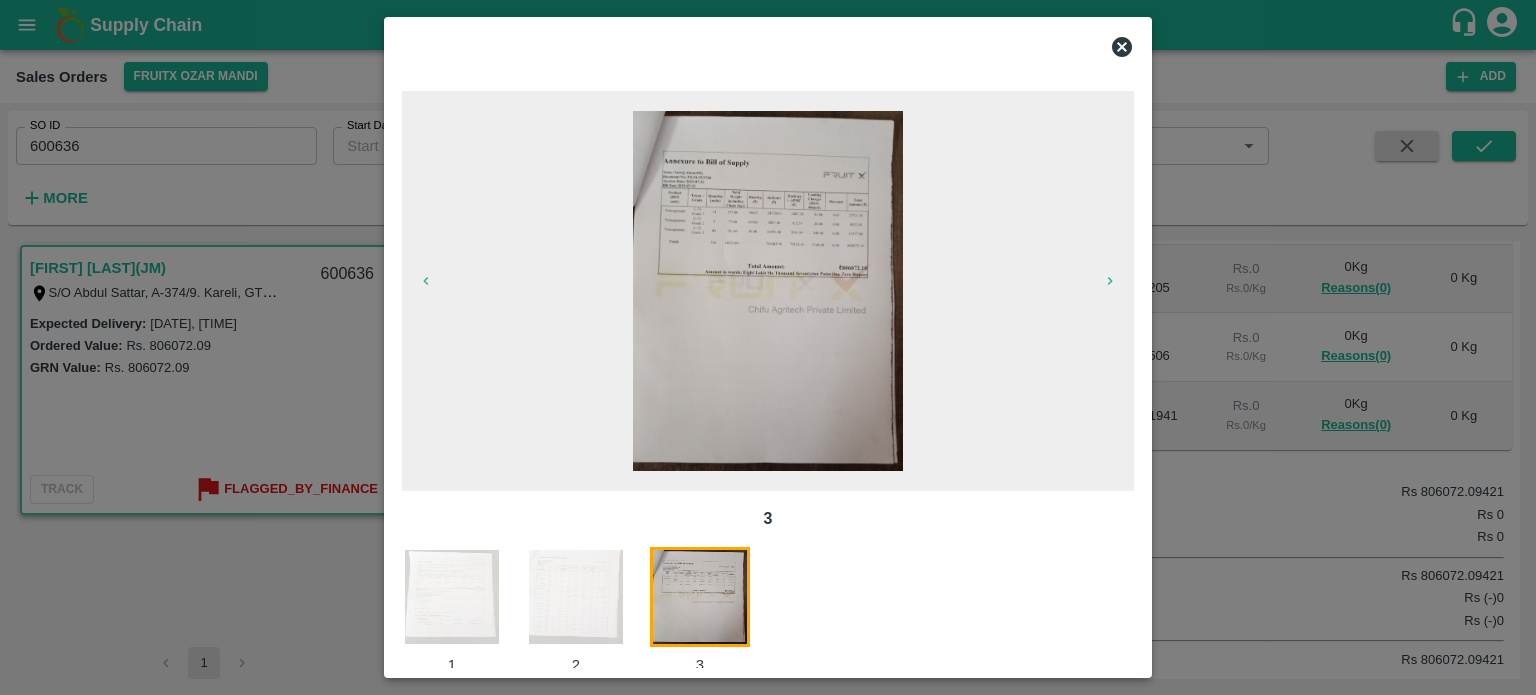 scroll, scrollTop: 32, scrollLeft: 0, axis: vertical 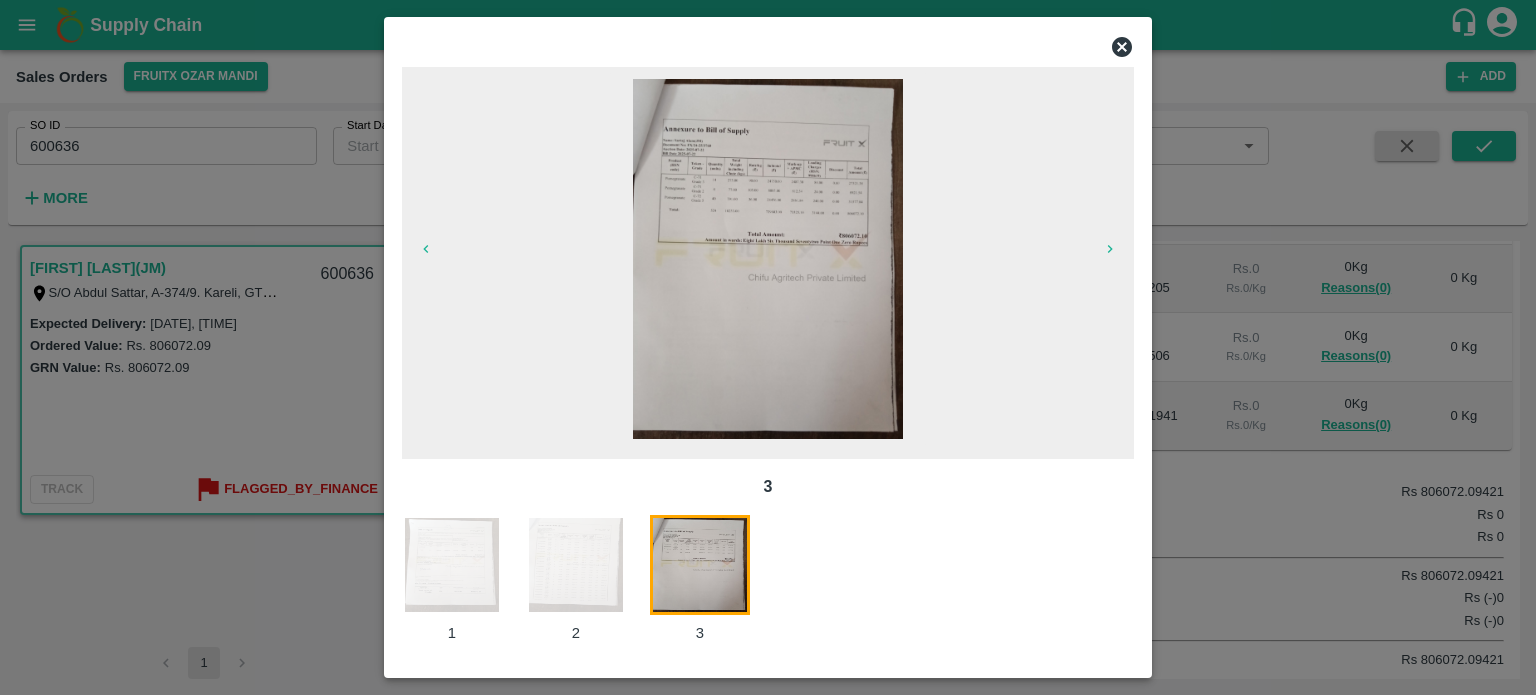 click at bounding box center [576, 565] 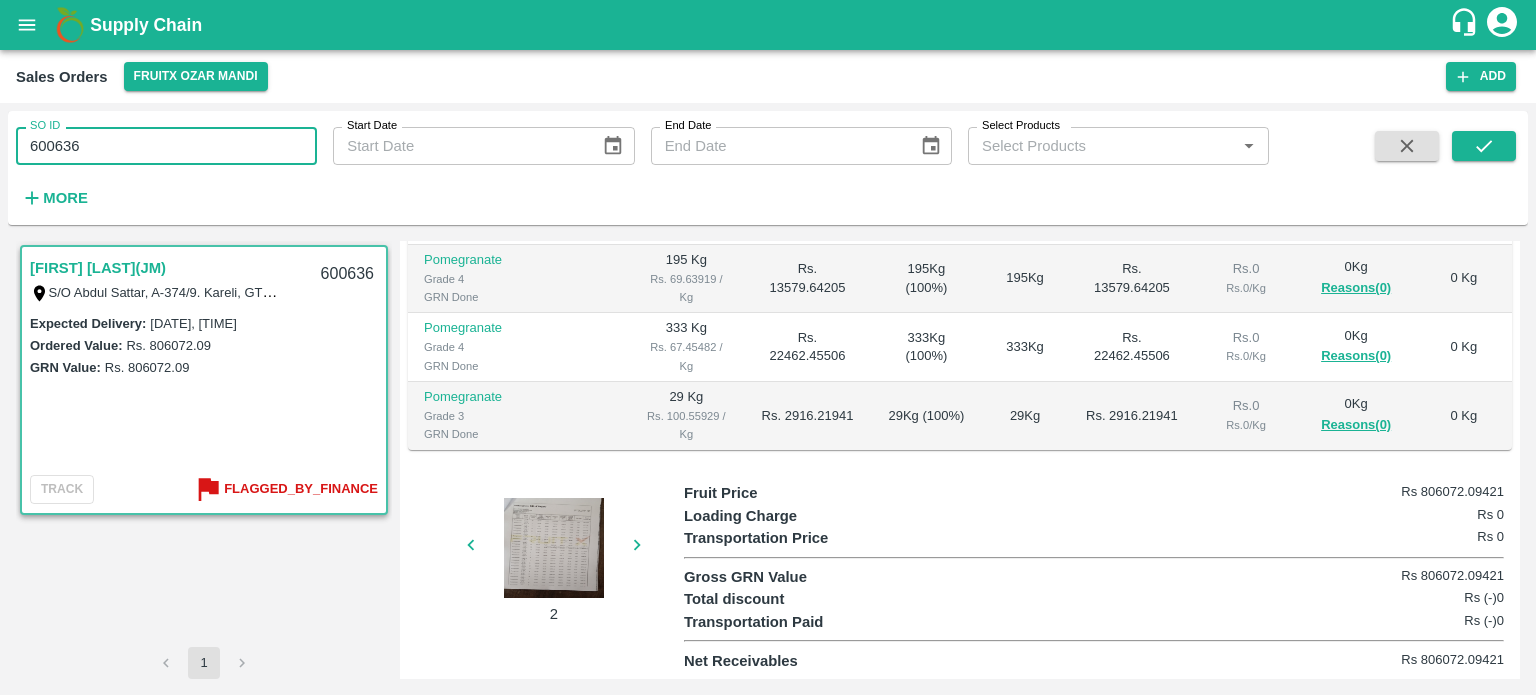 click on "600636" at bounding box center (166, 146) 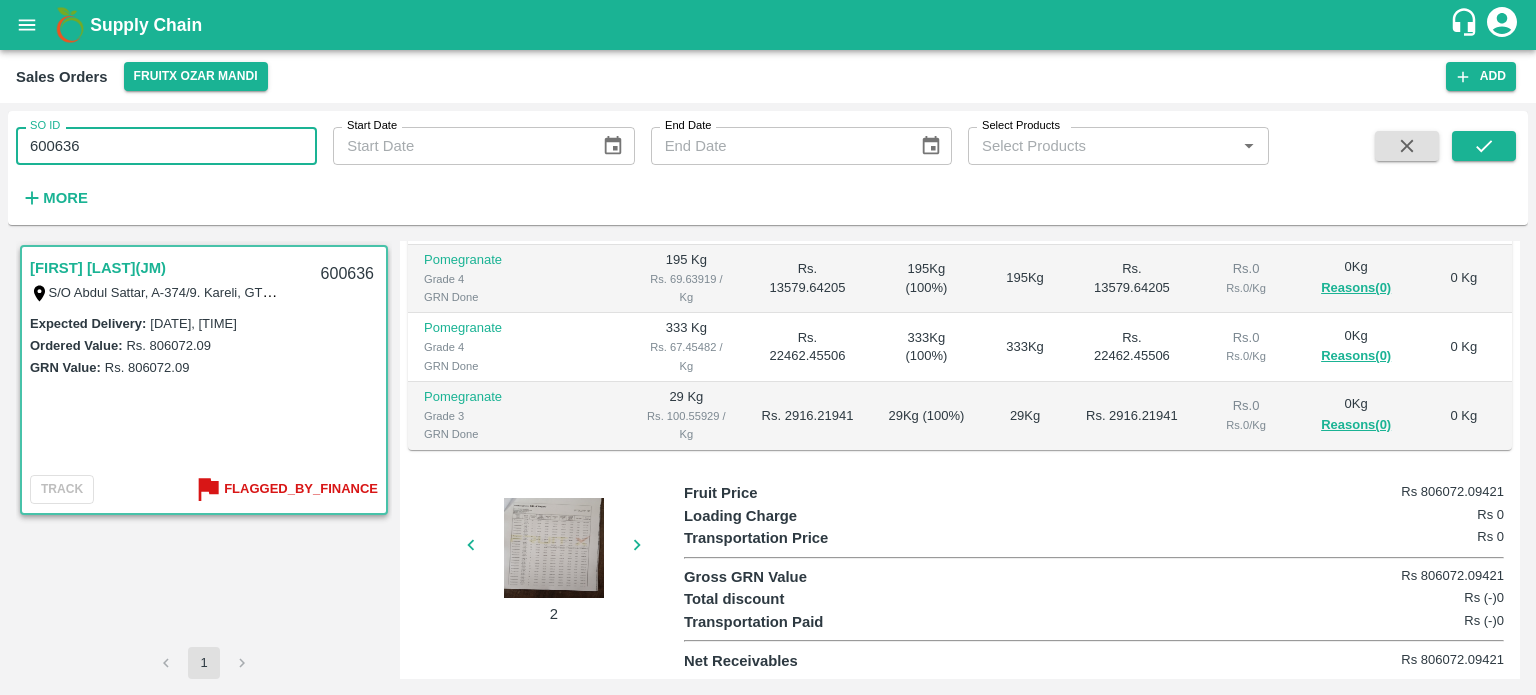 click on "SO ID 600636 SO ID Start Date Start Date End Date End Date Select Products Select Products   * More" at bounding box center [768, 172] 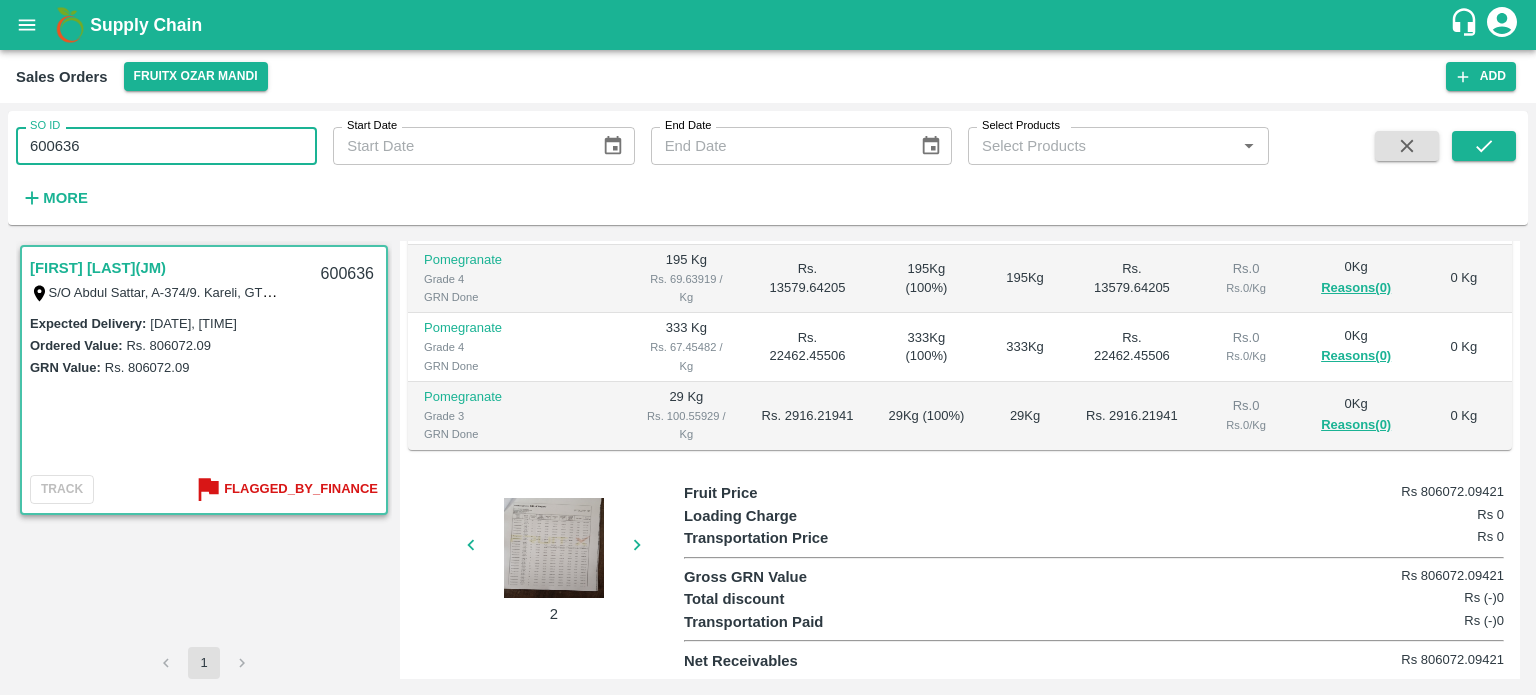 click on "600636" at bounding box center (166, 146) 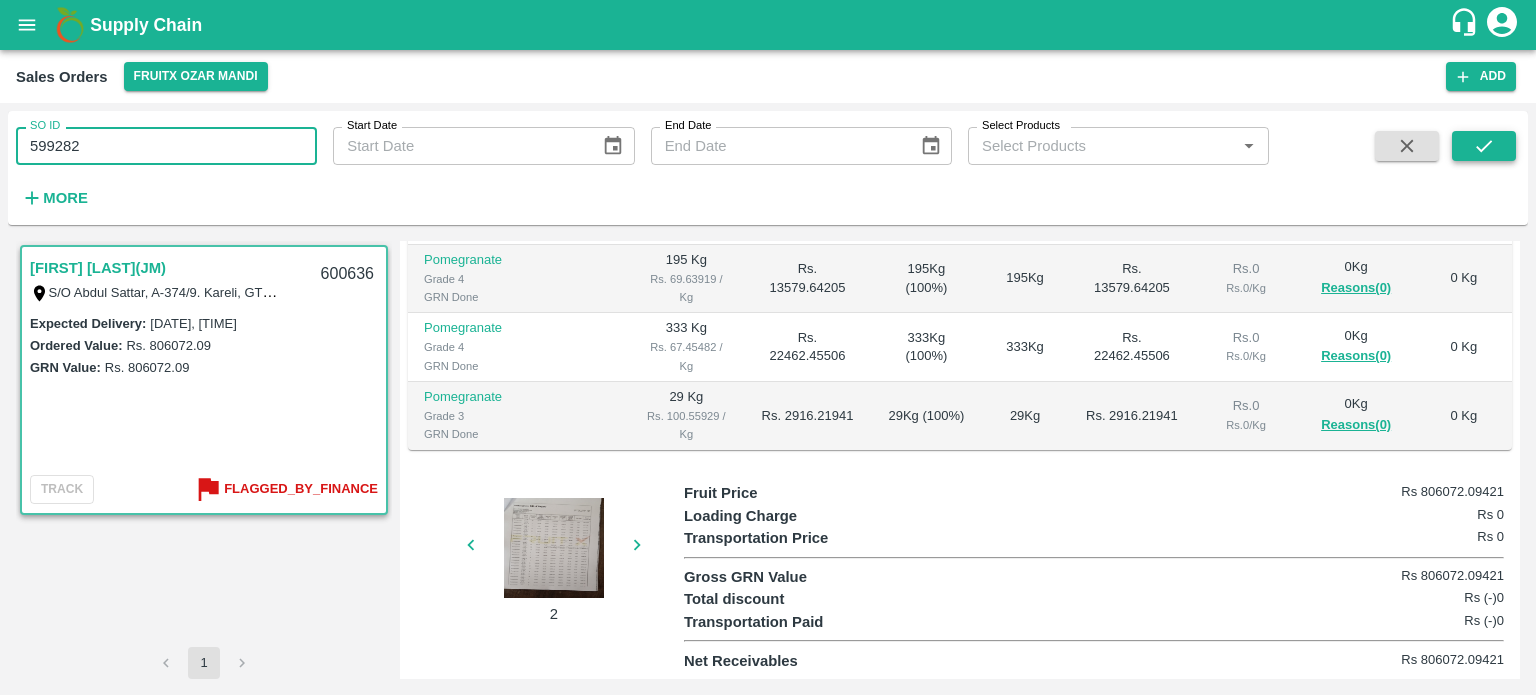 type on "599282" 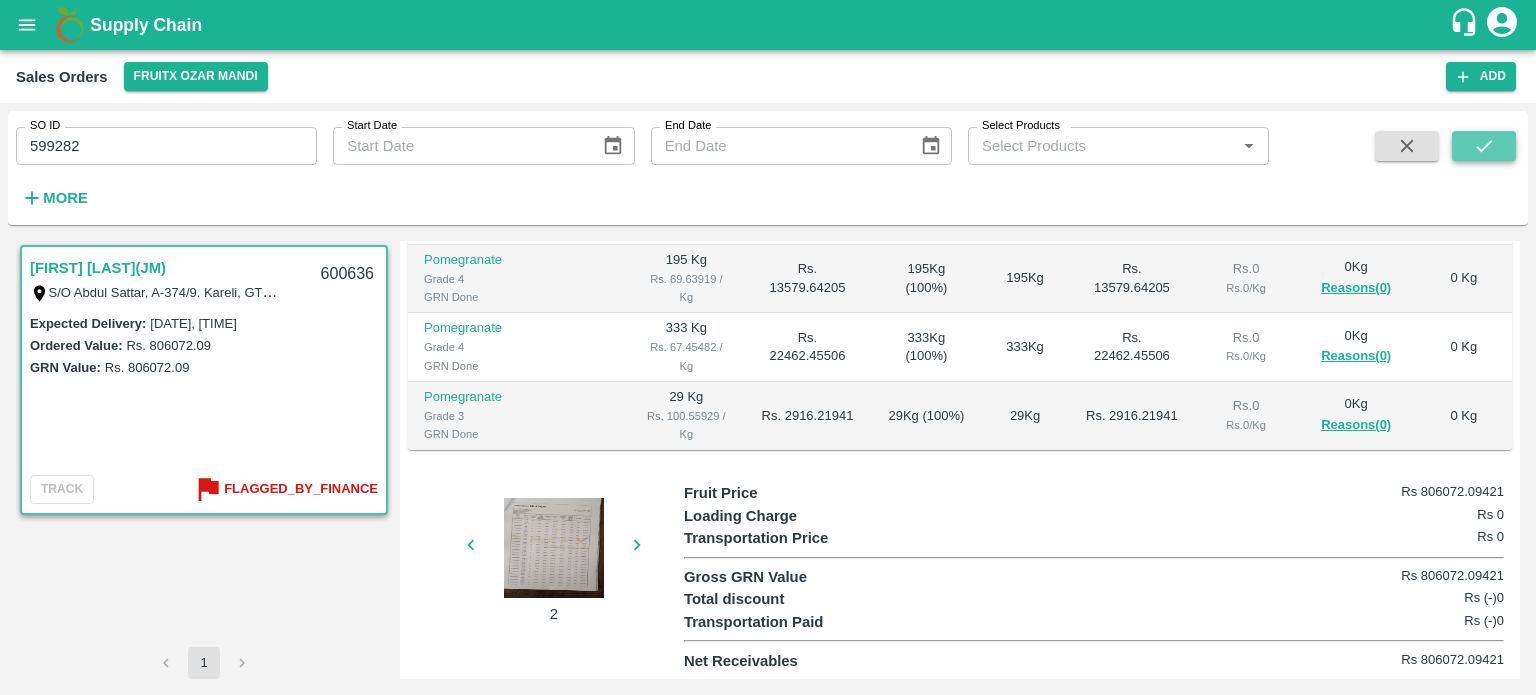 click 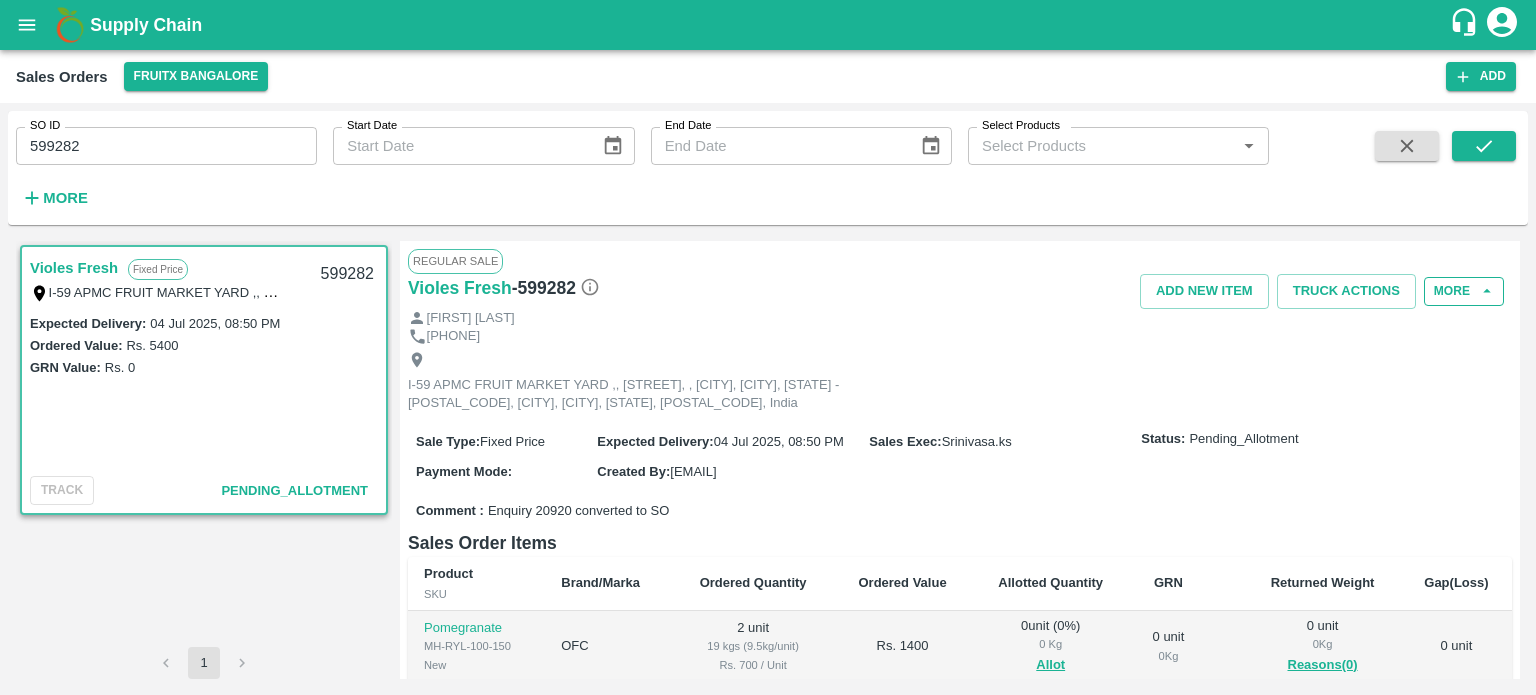click on "More" at bounding box center [1464, 291] 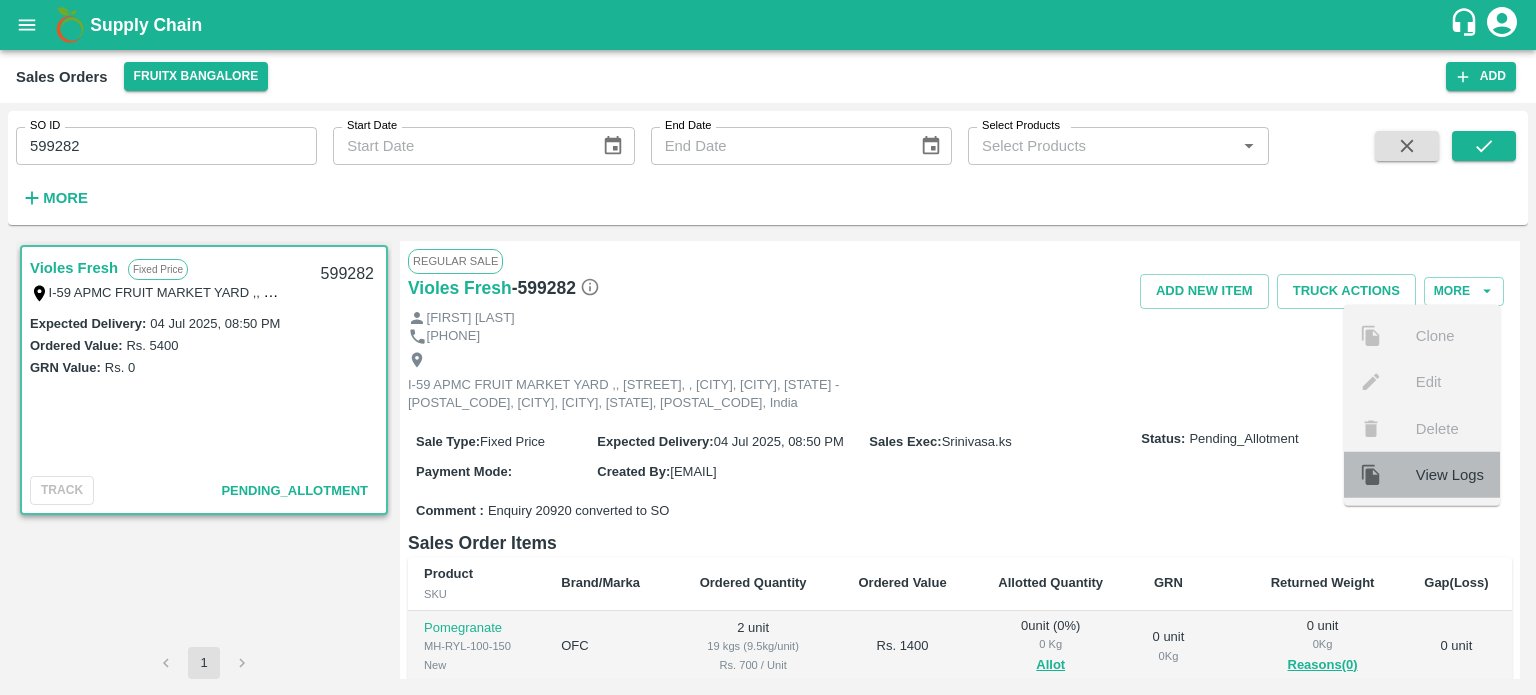 click on "View Logs" at bounding box center (1422, 475) 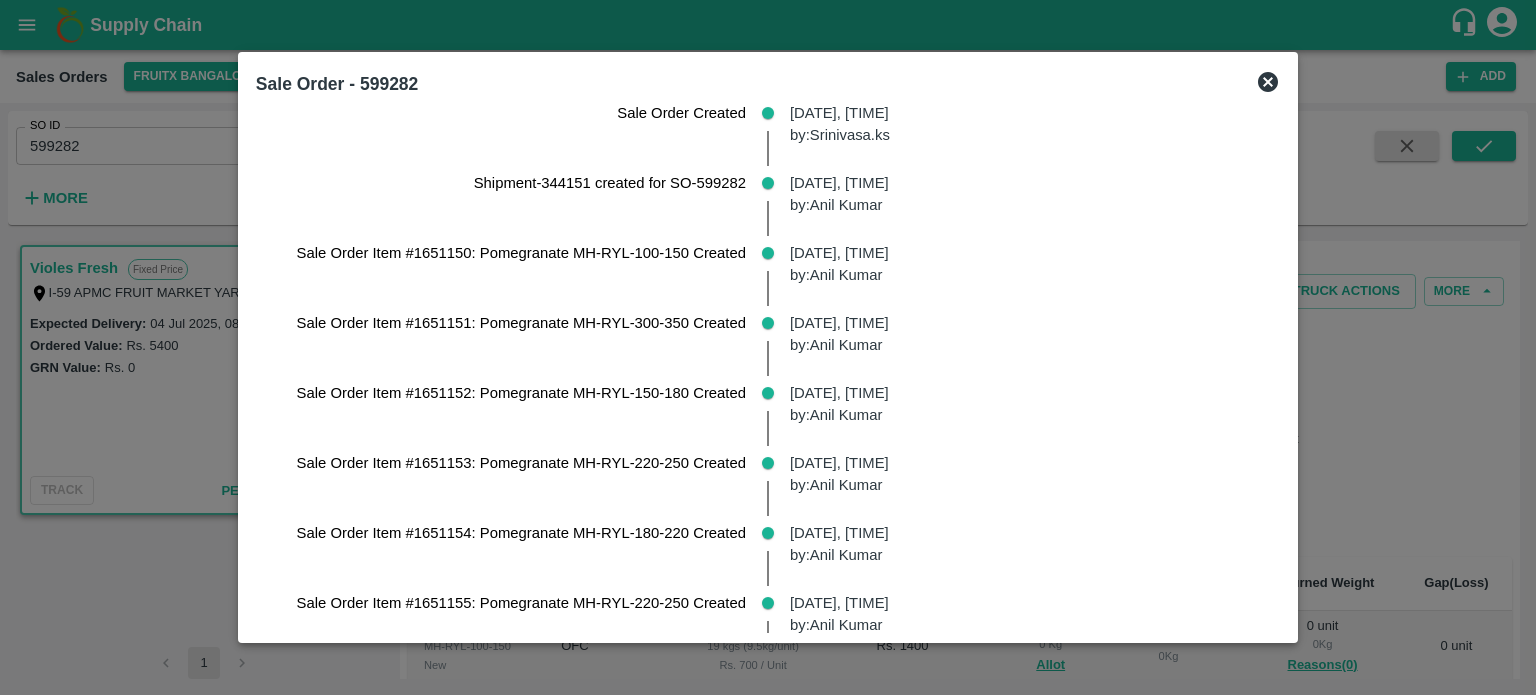 scroll, scrollTop: 244, scrollLeft: 0, axis: vertical 